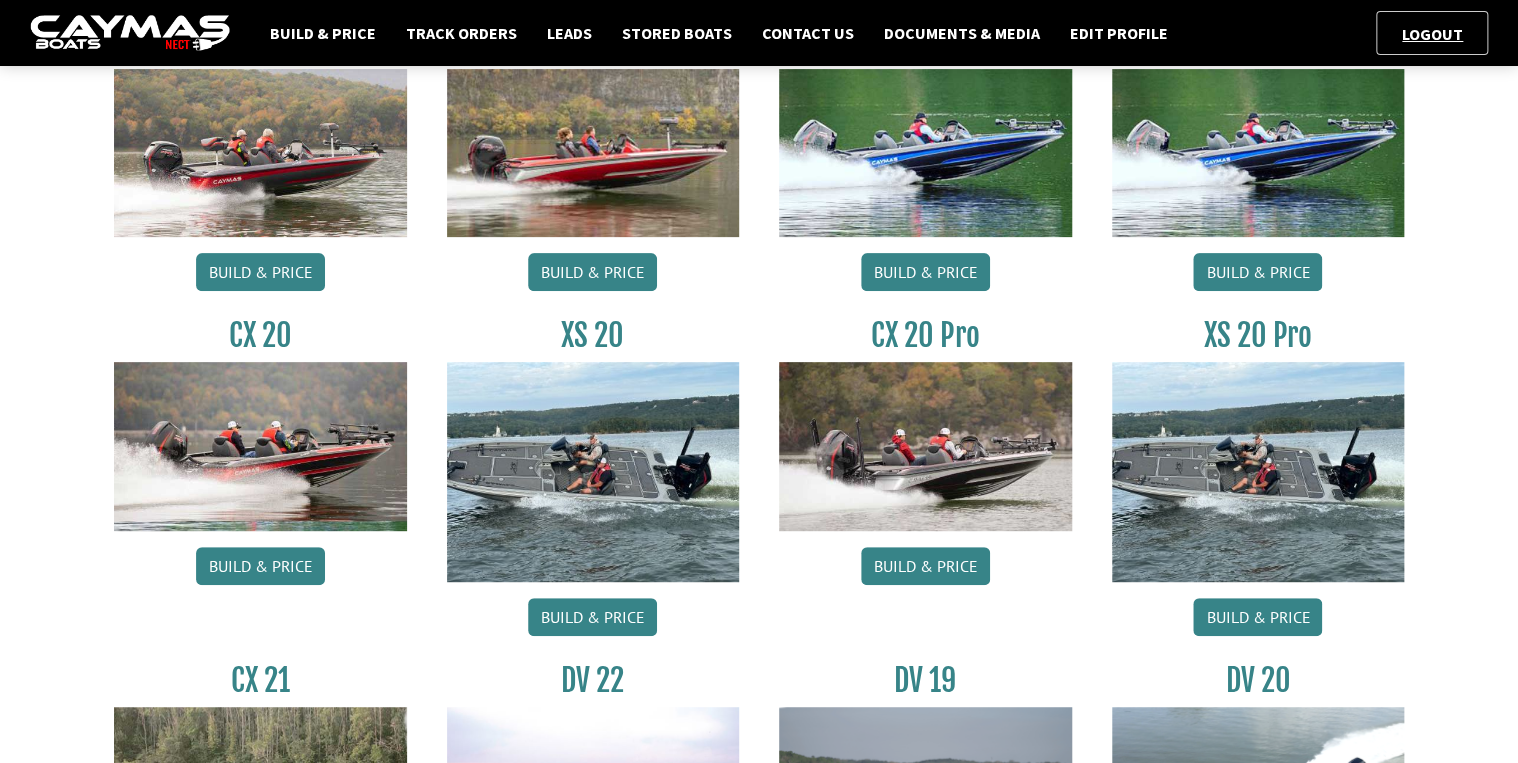 scroll, scrollTop: 240, scrollLeft: 0, axis: vertical 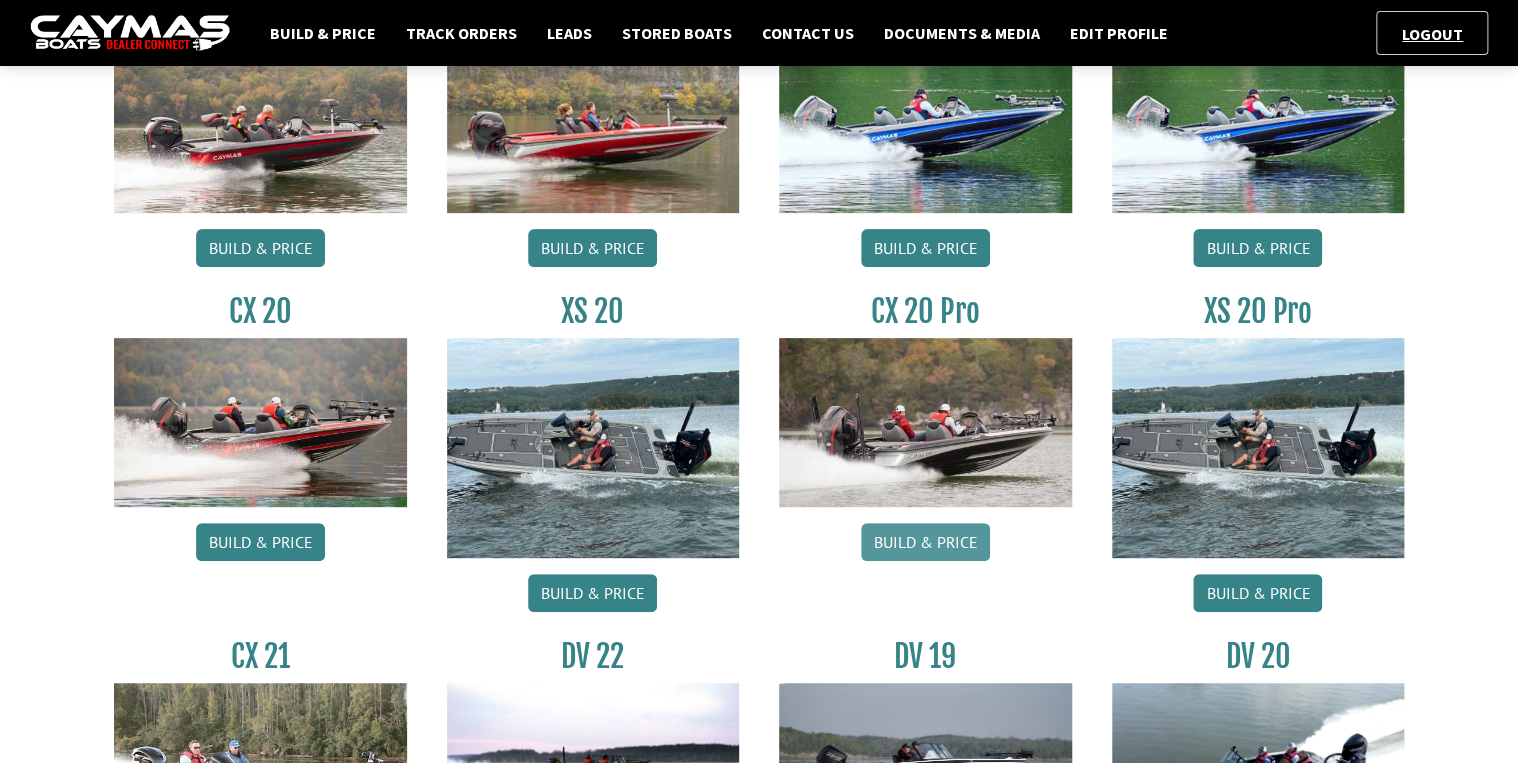 click on "Build & Price" at bounding box center (925, 542) 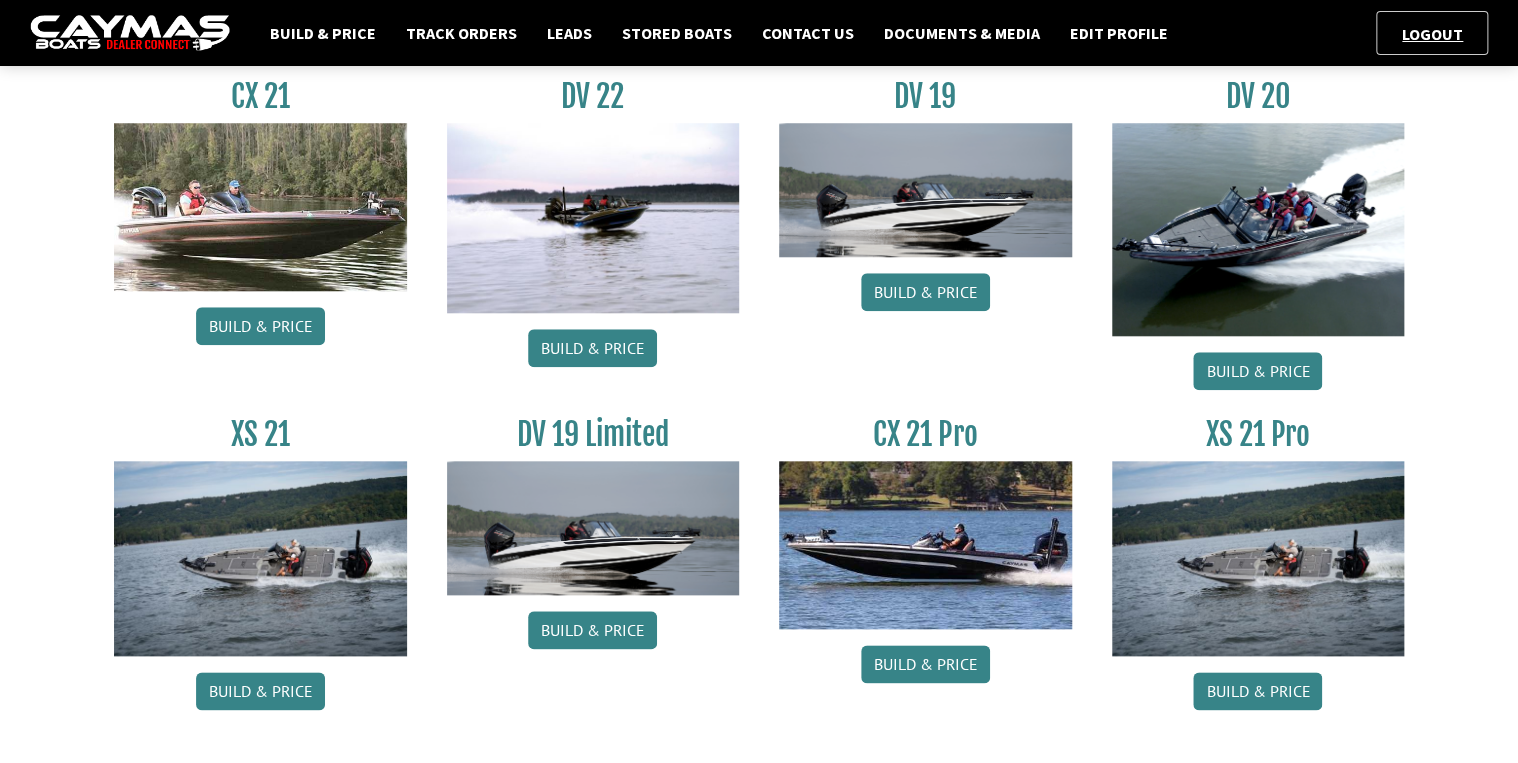 scroll, scrollTop: 836, scrollLeft: 0, axis: vertical 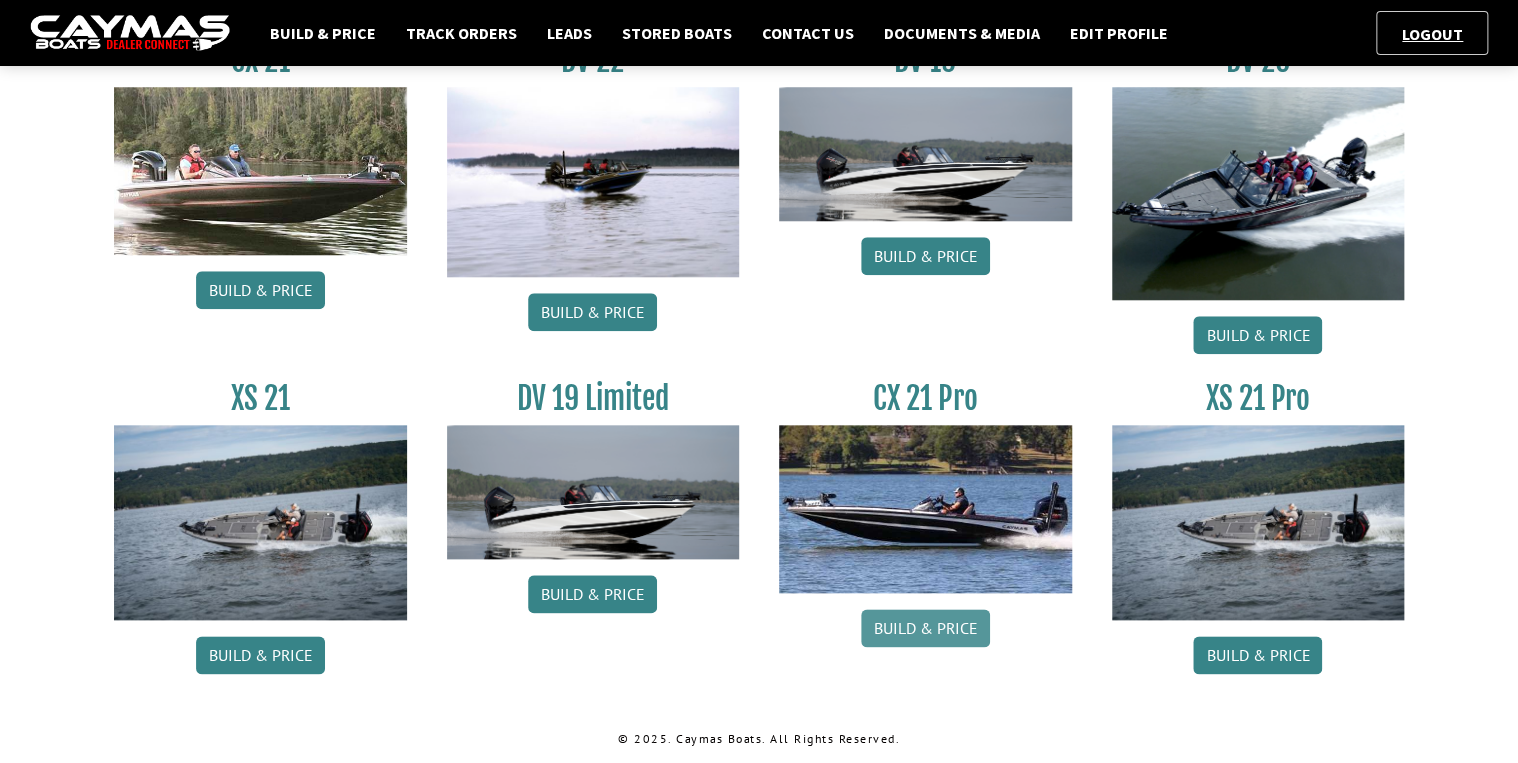 click on "Build & Price" at bounding box center [925, 628] 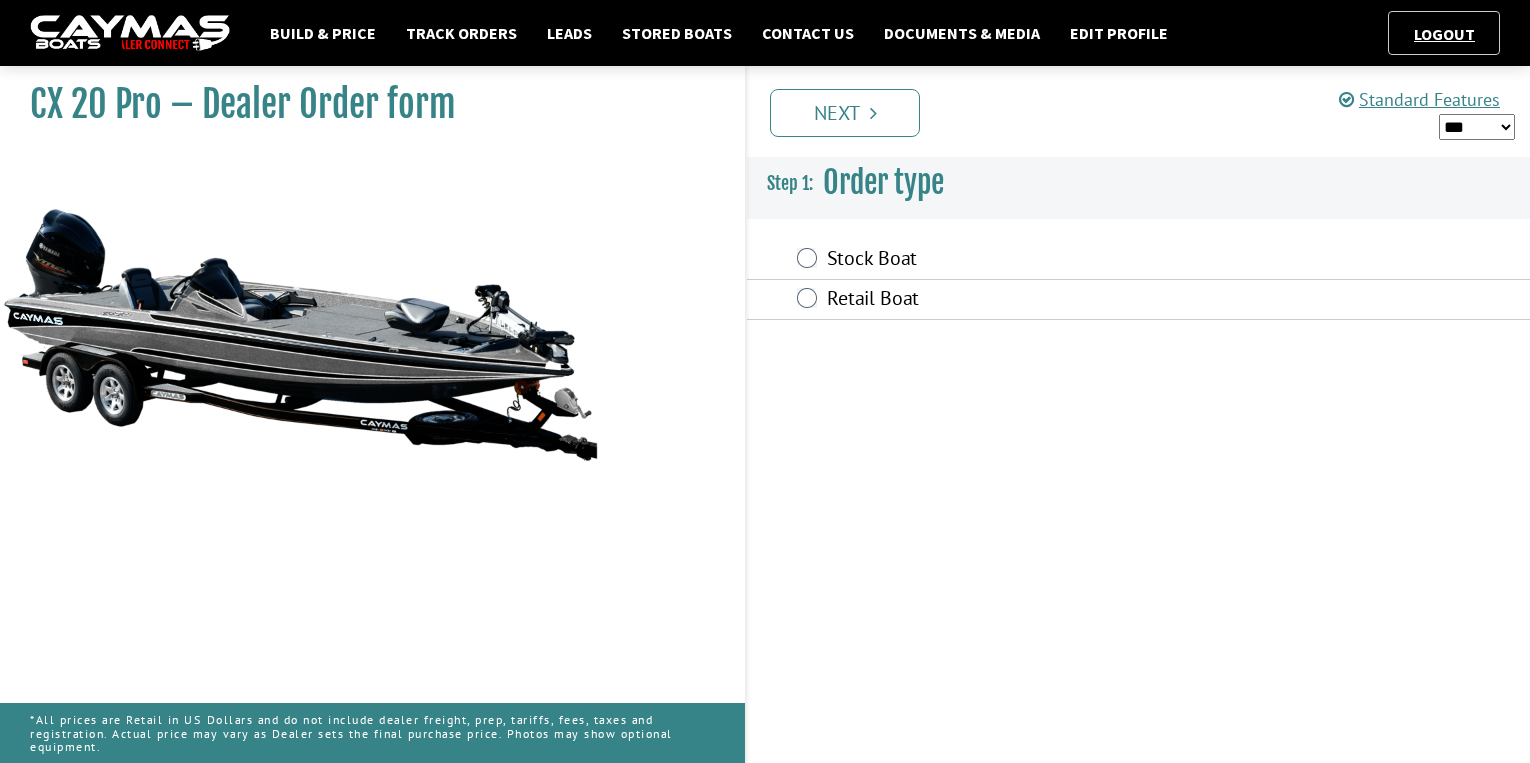 scroll, scrollTop: 0, scrollLeft: 0, axis: both 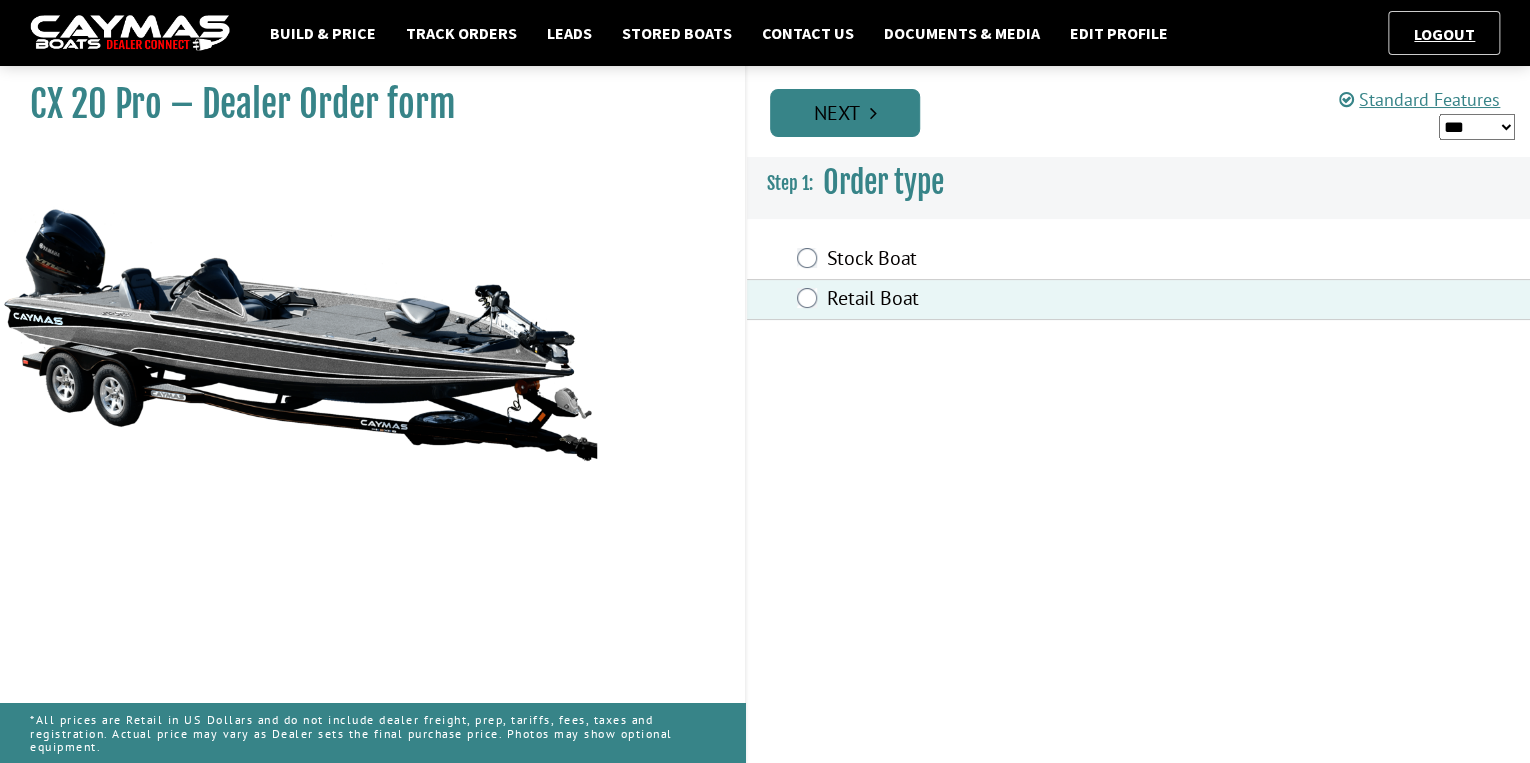 click on "Next" at bounding box center (845, 113) 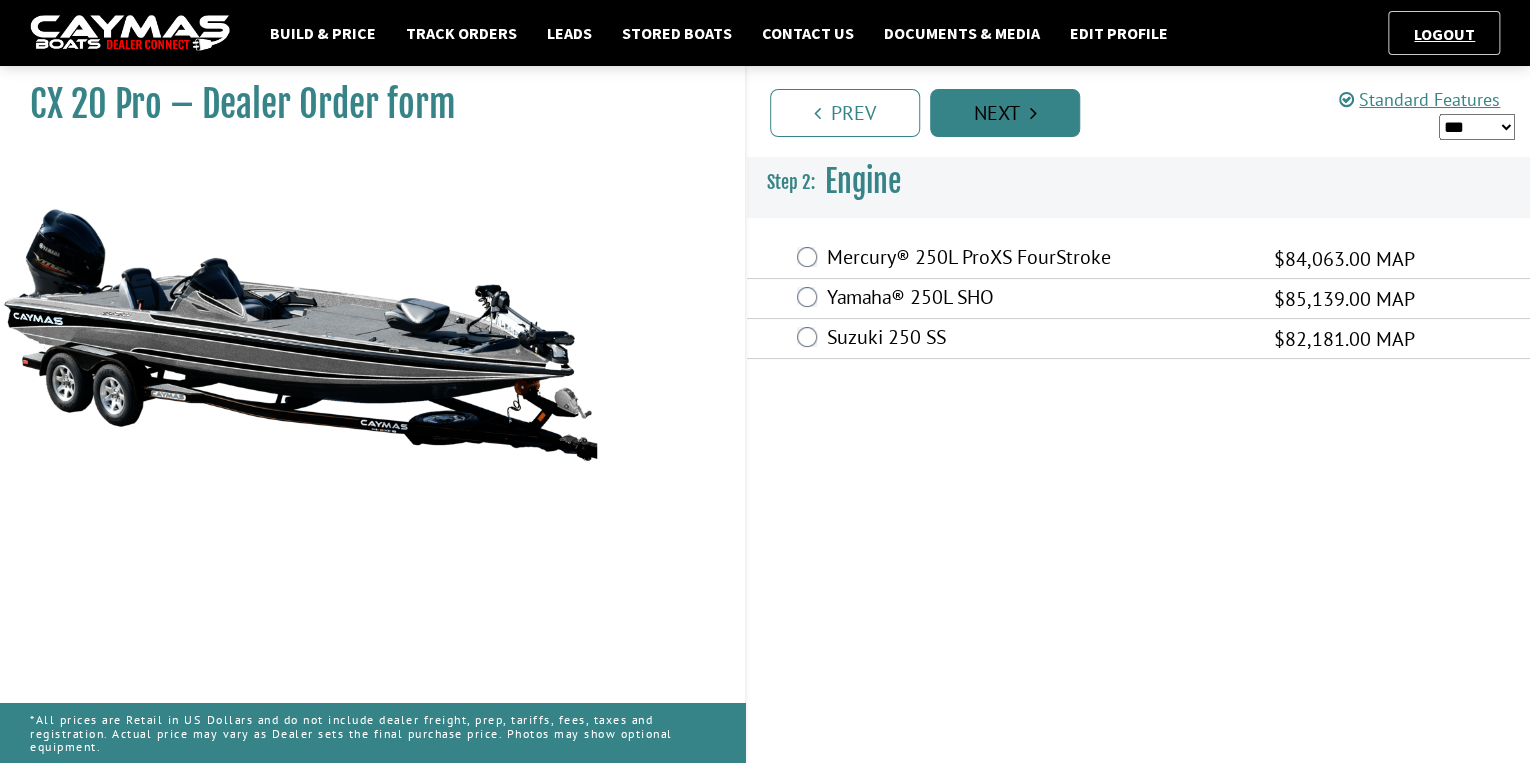 click on "Prev" at bounding box center (845, 113) 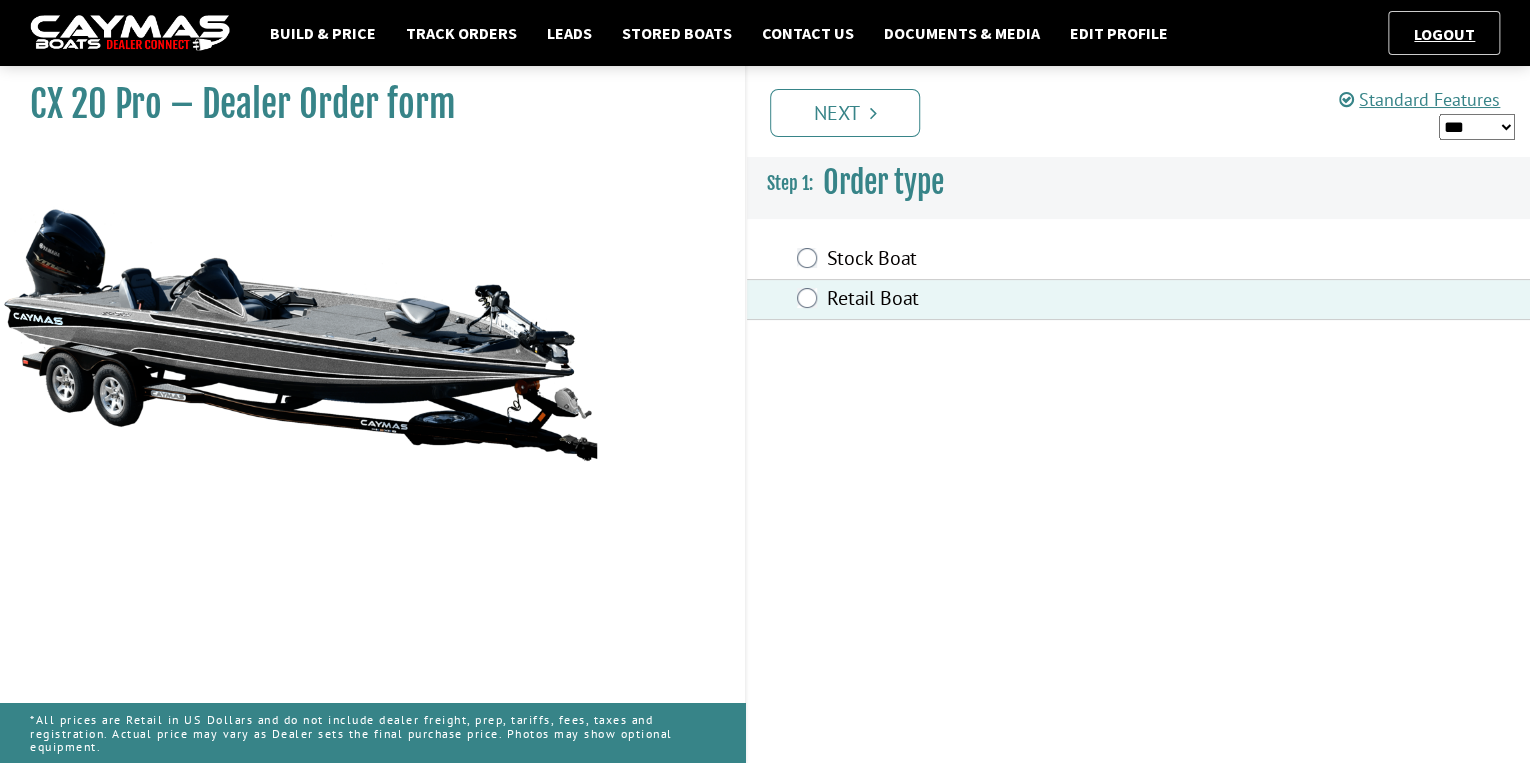 click on "***
******
******" at bounding box center (1477, 127) 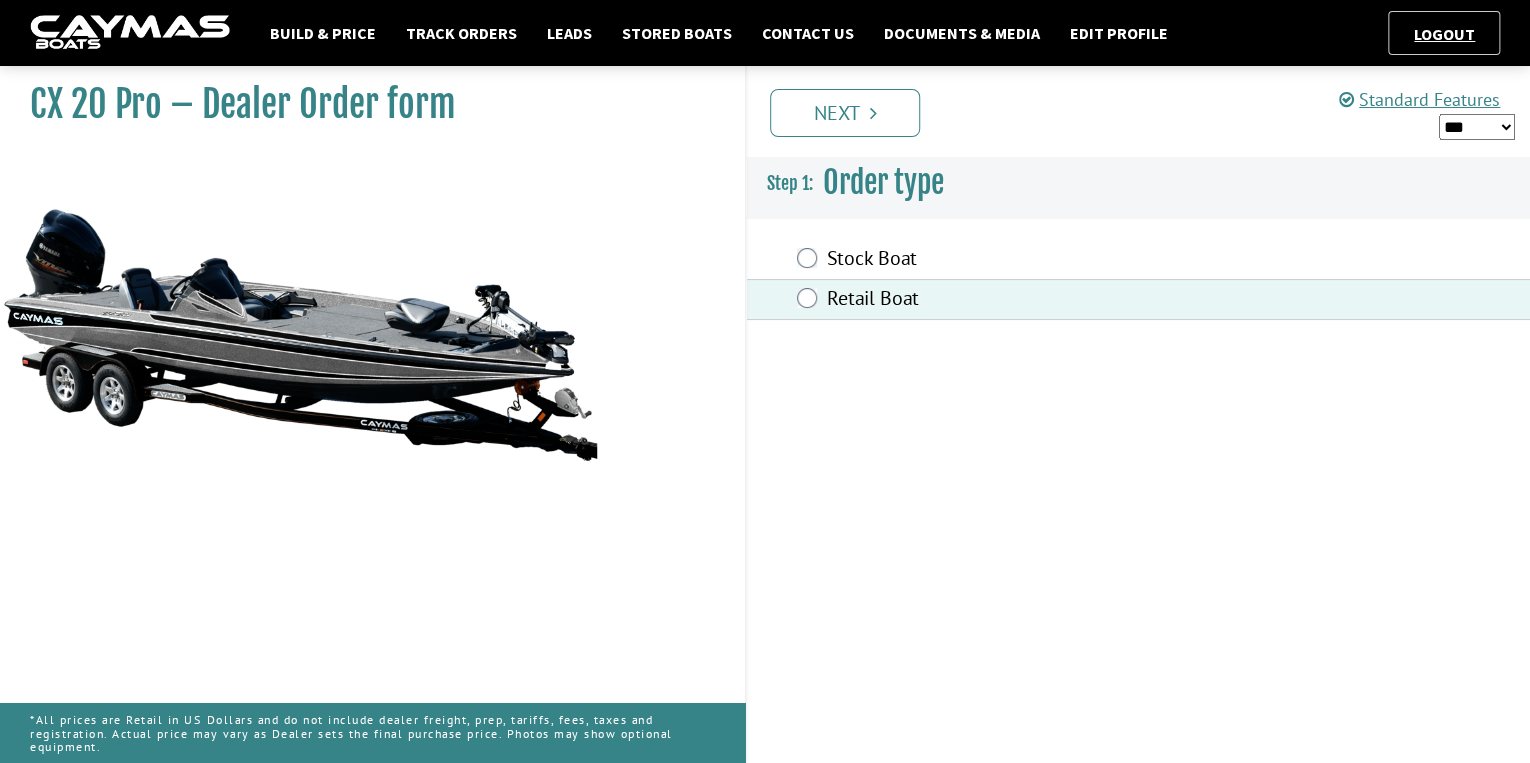click on "Prev Next" at bounding box center (1147, 111) 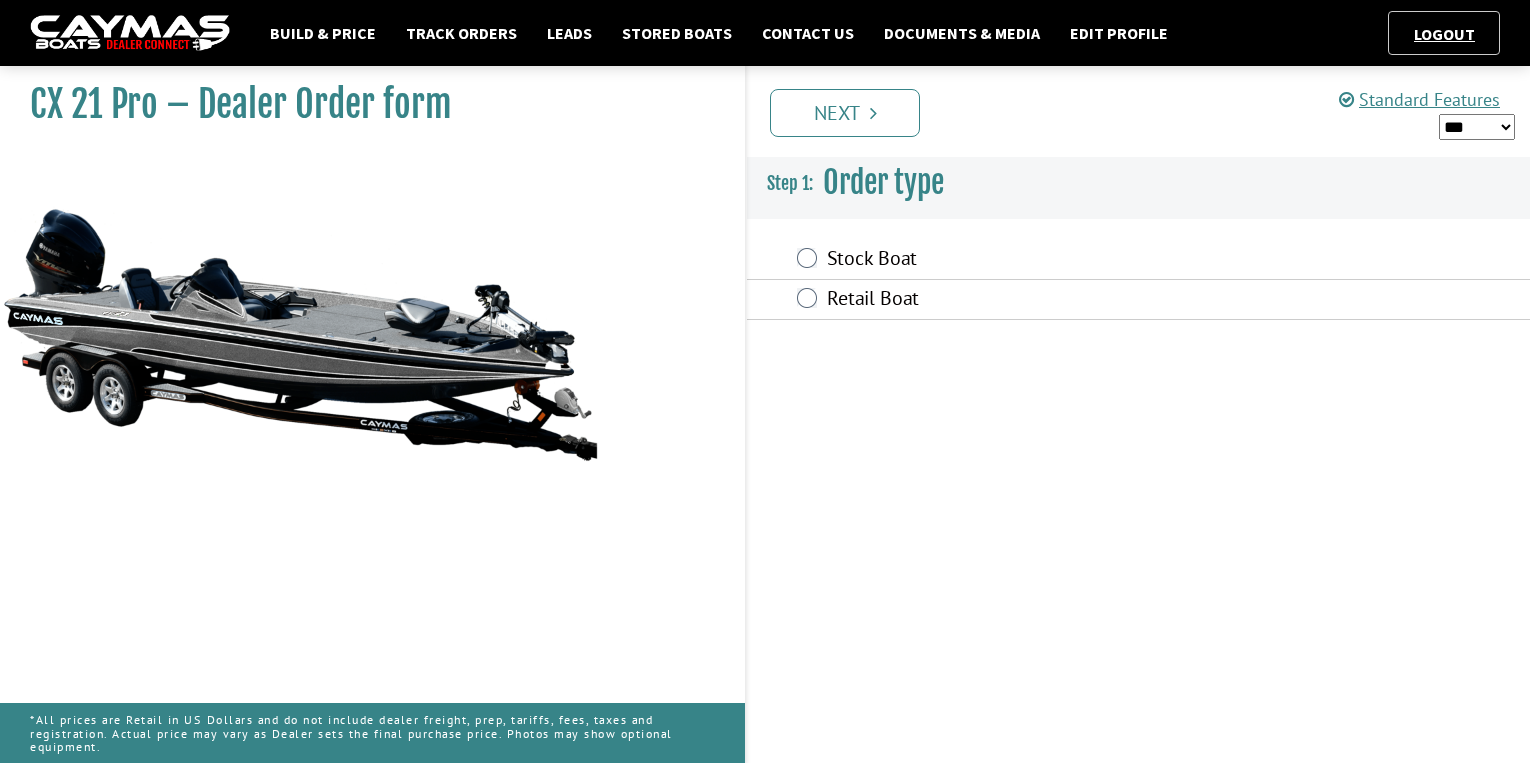 scroll, scrollTop: 0, scrollLeft: 0, axis: both 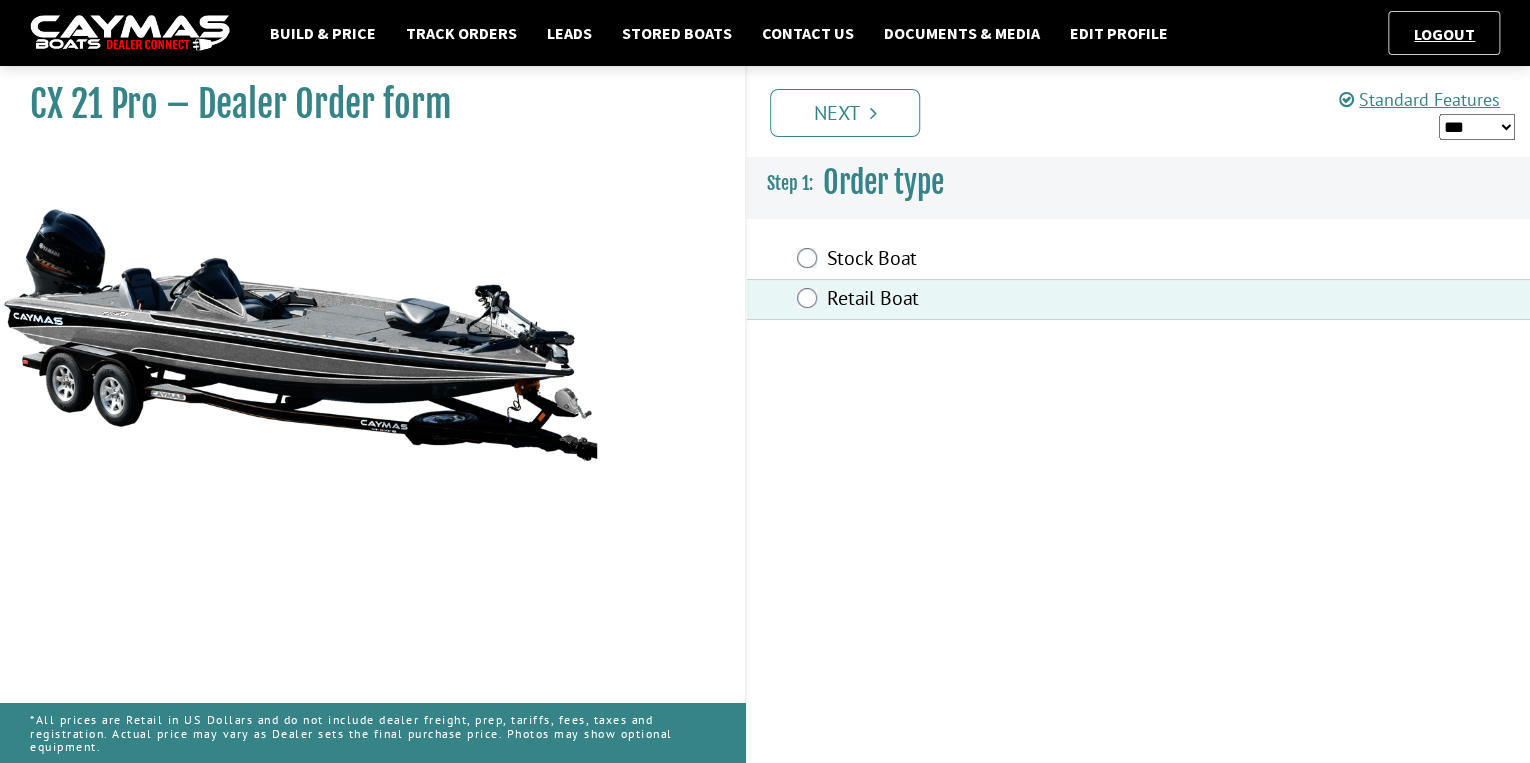 click on "***
******
******" at bounding box center (1477, 127) 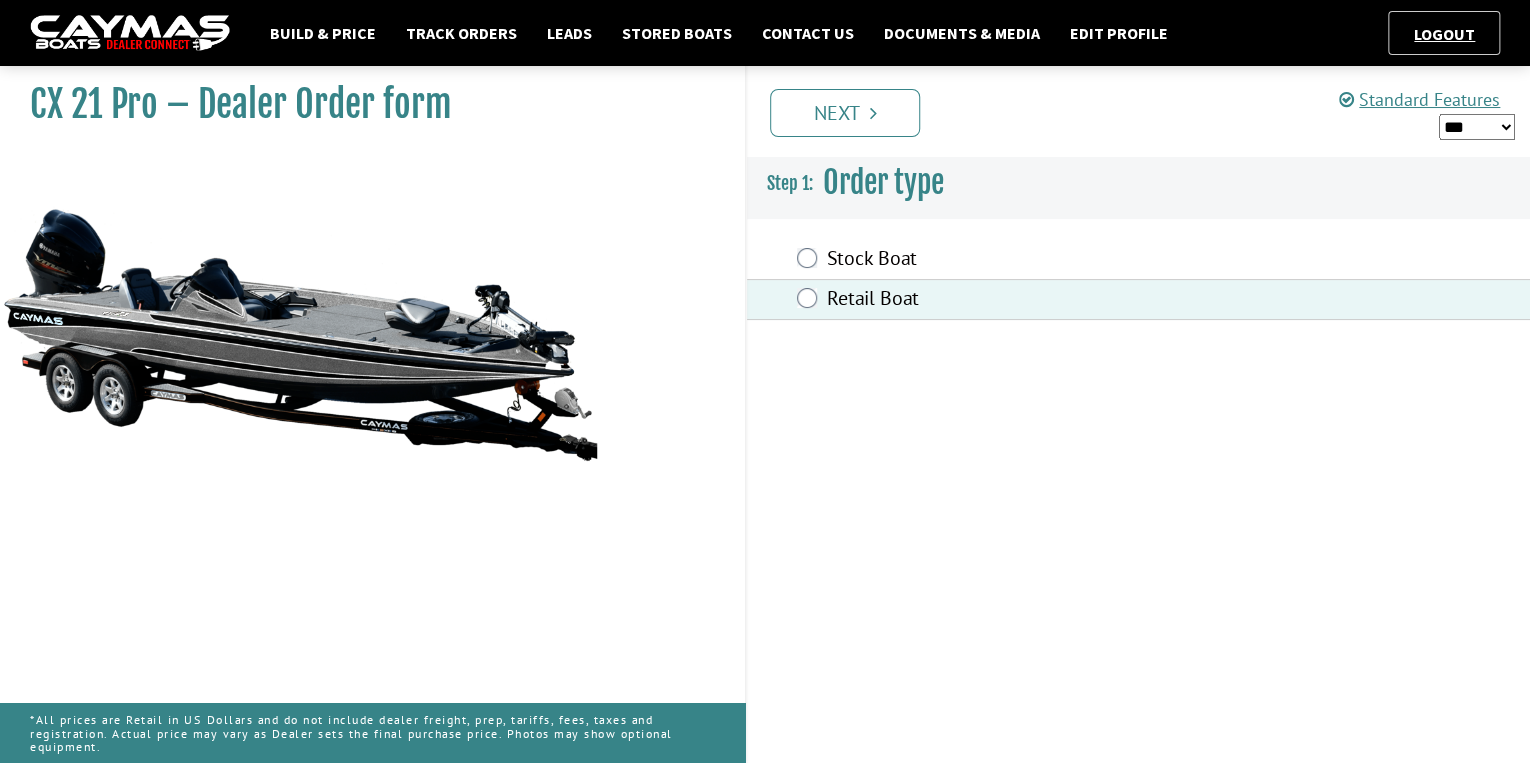 select on "*" 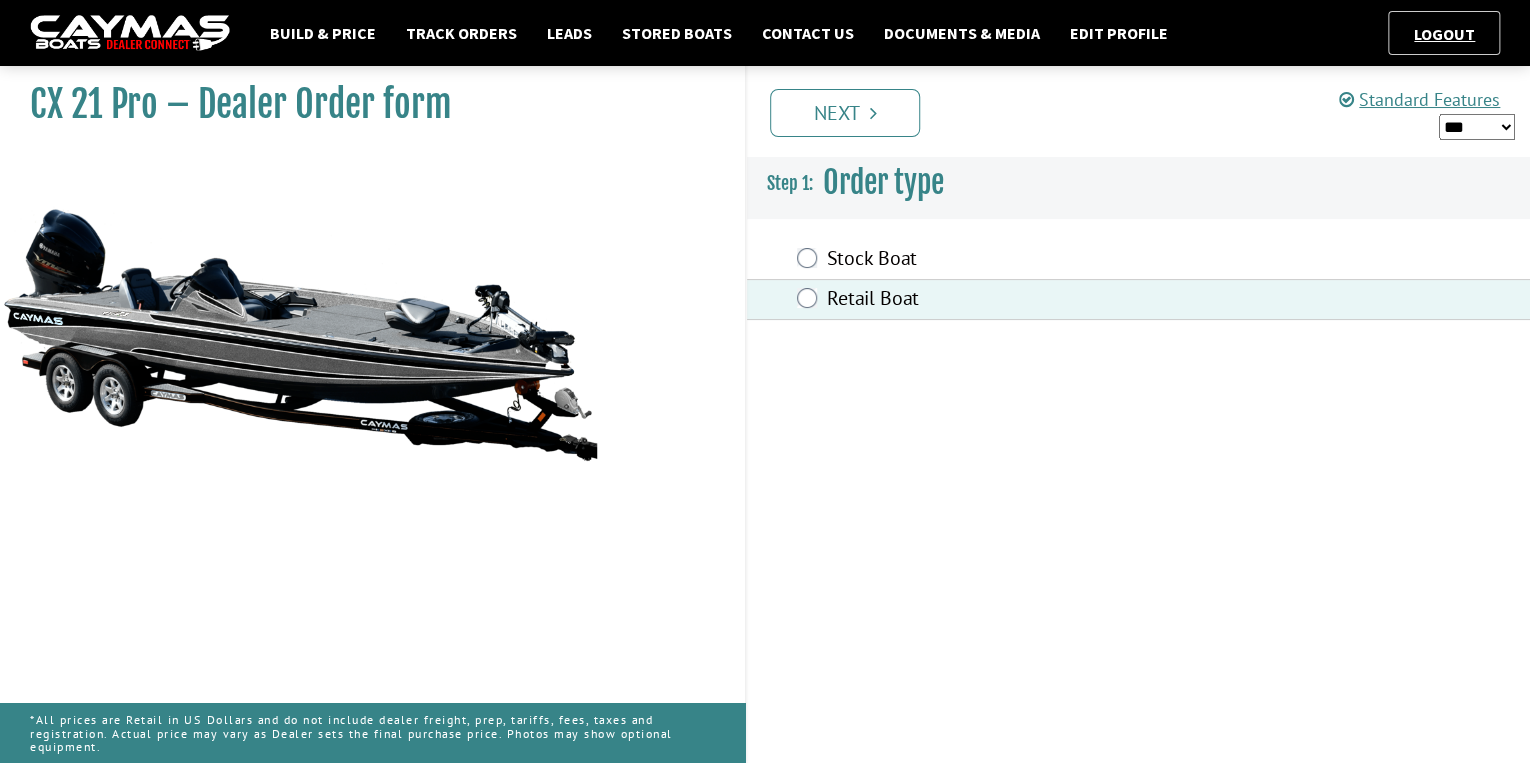 click on "***
******
******" at bounding box center (1477, 127) 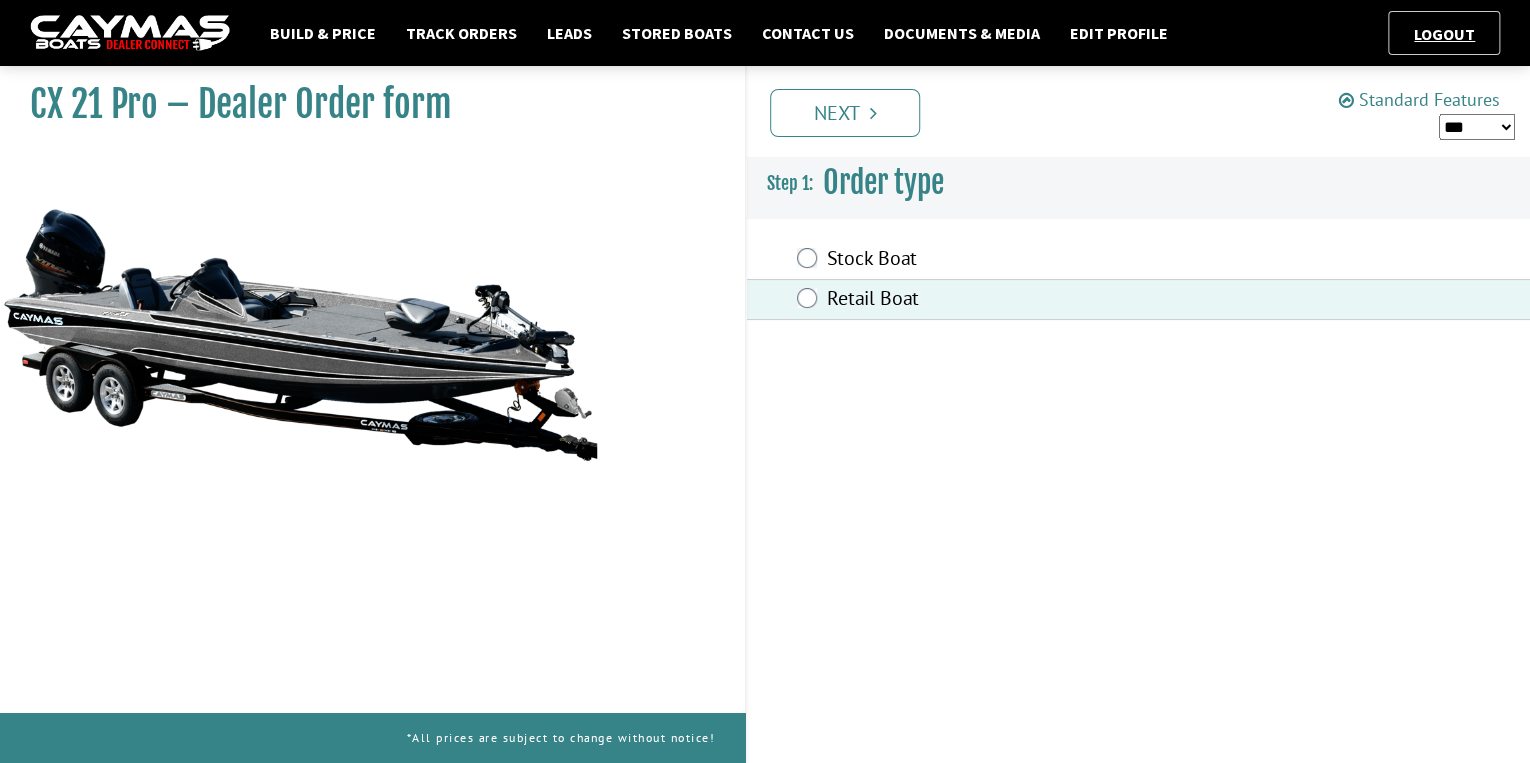 click on "Standard Features" at bounding box center (1419, 99) 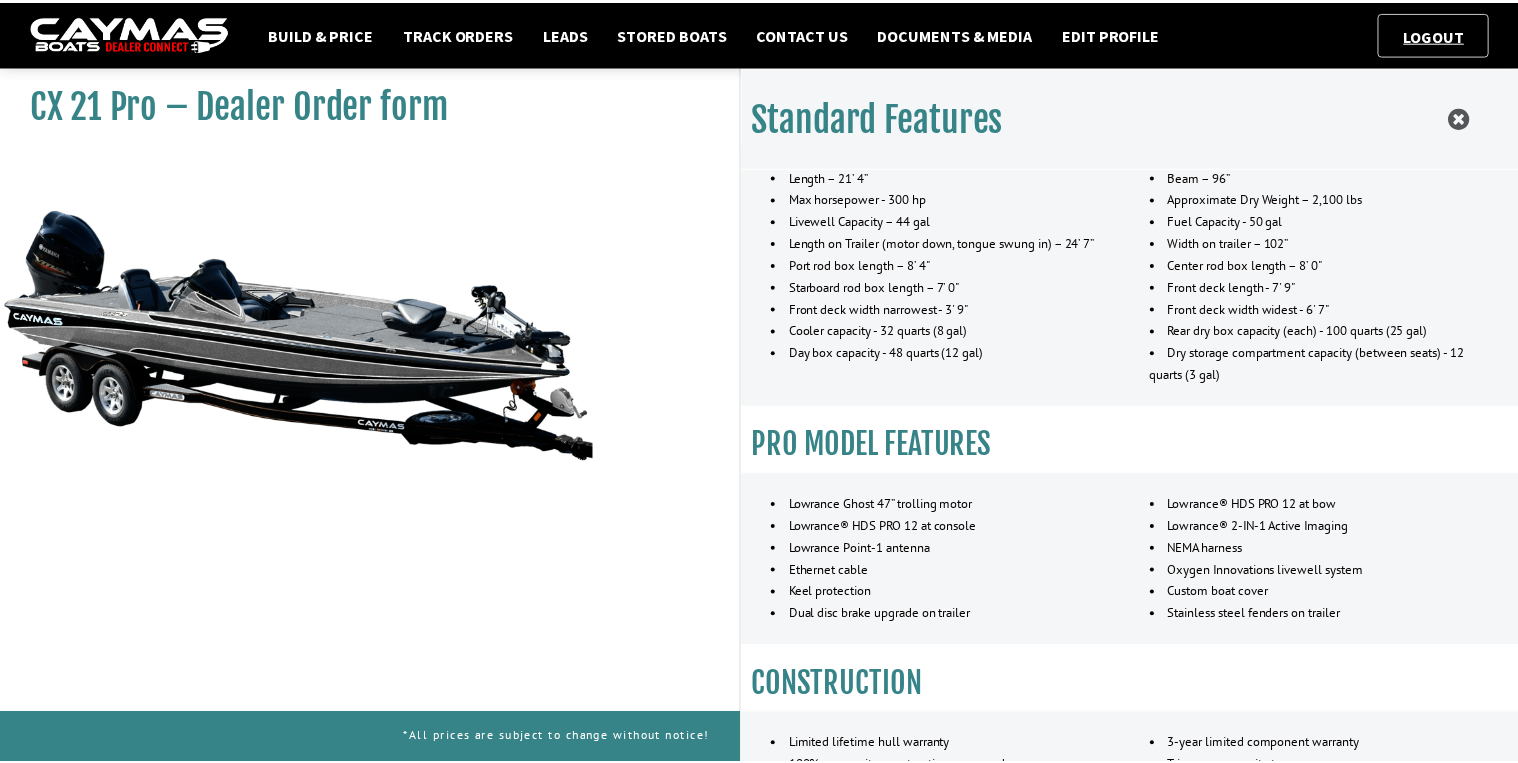 scroll, scrollTop: 0, scrollLeft: 0, axis: both 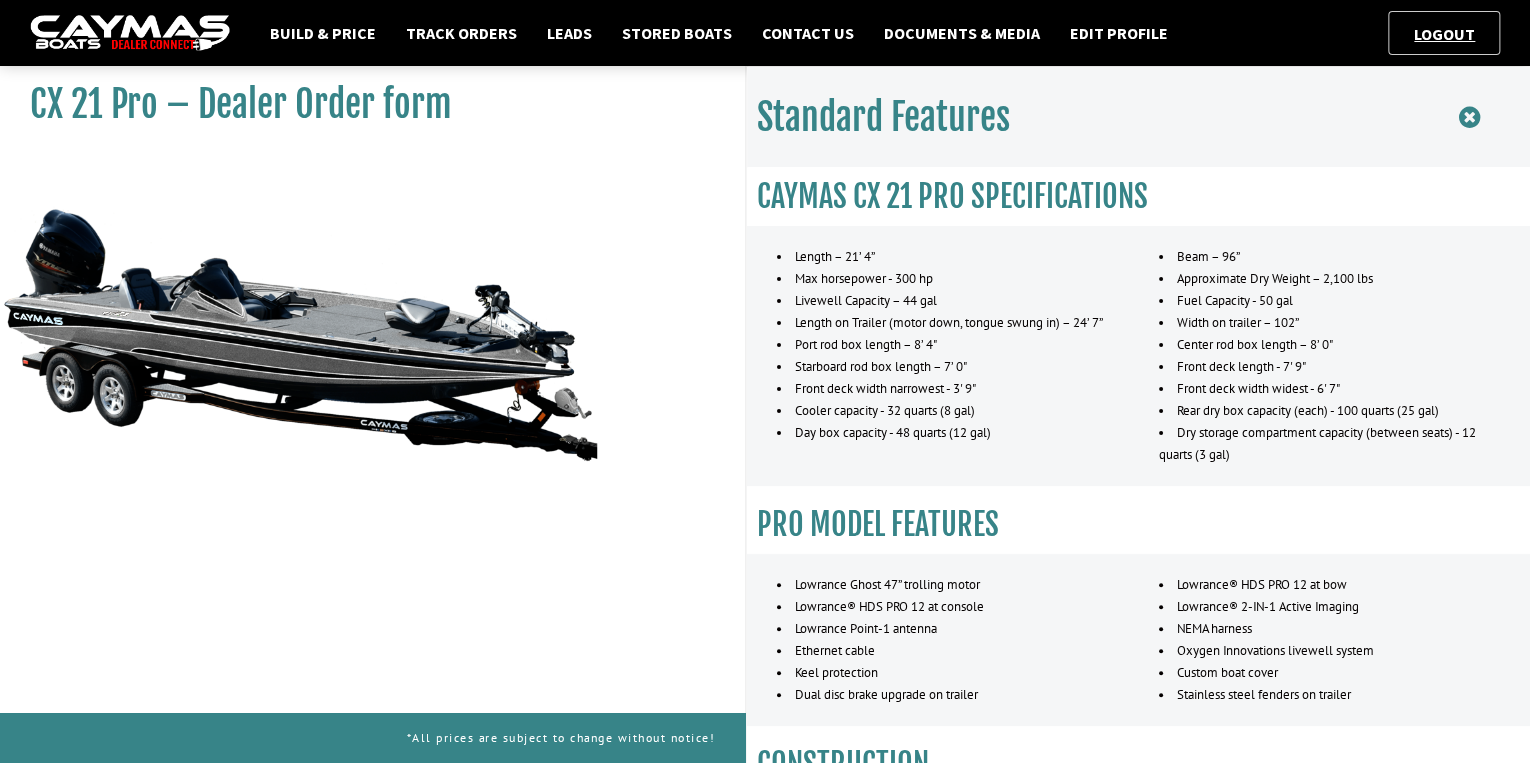 click at bounding box center [1469, 117] 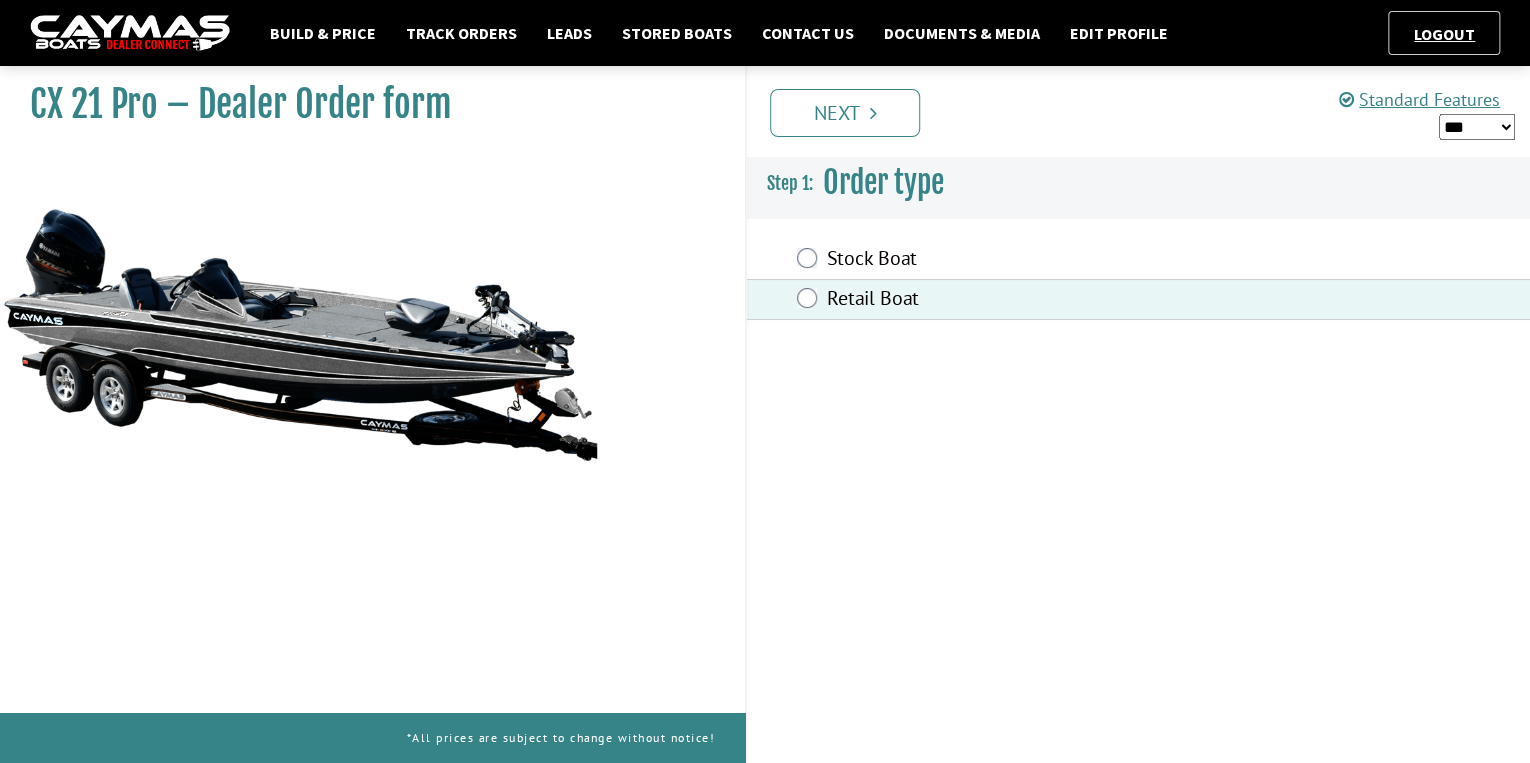 click on "Next" at bounding box center (845, 113) 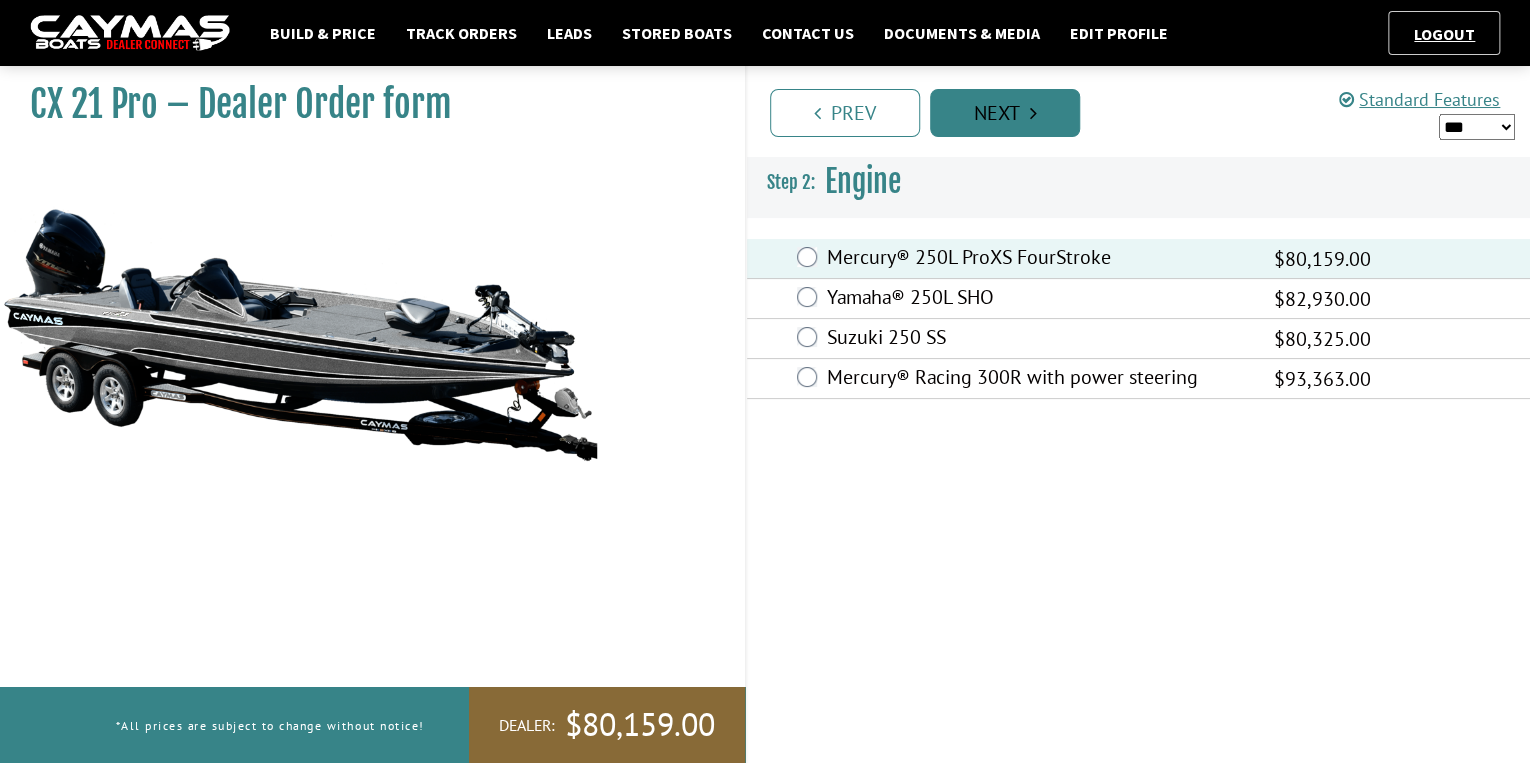 click on "Next" at bounding box center (1005, 113) 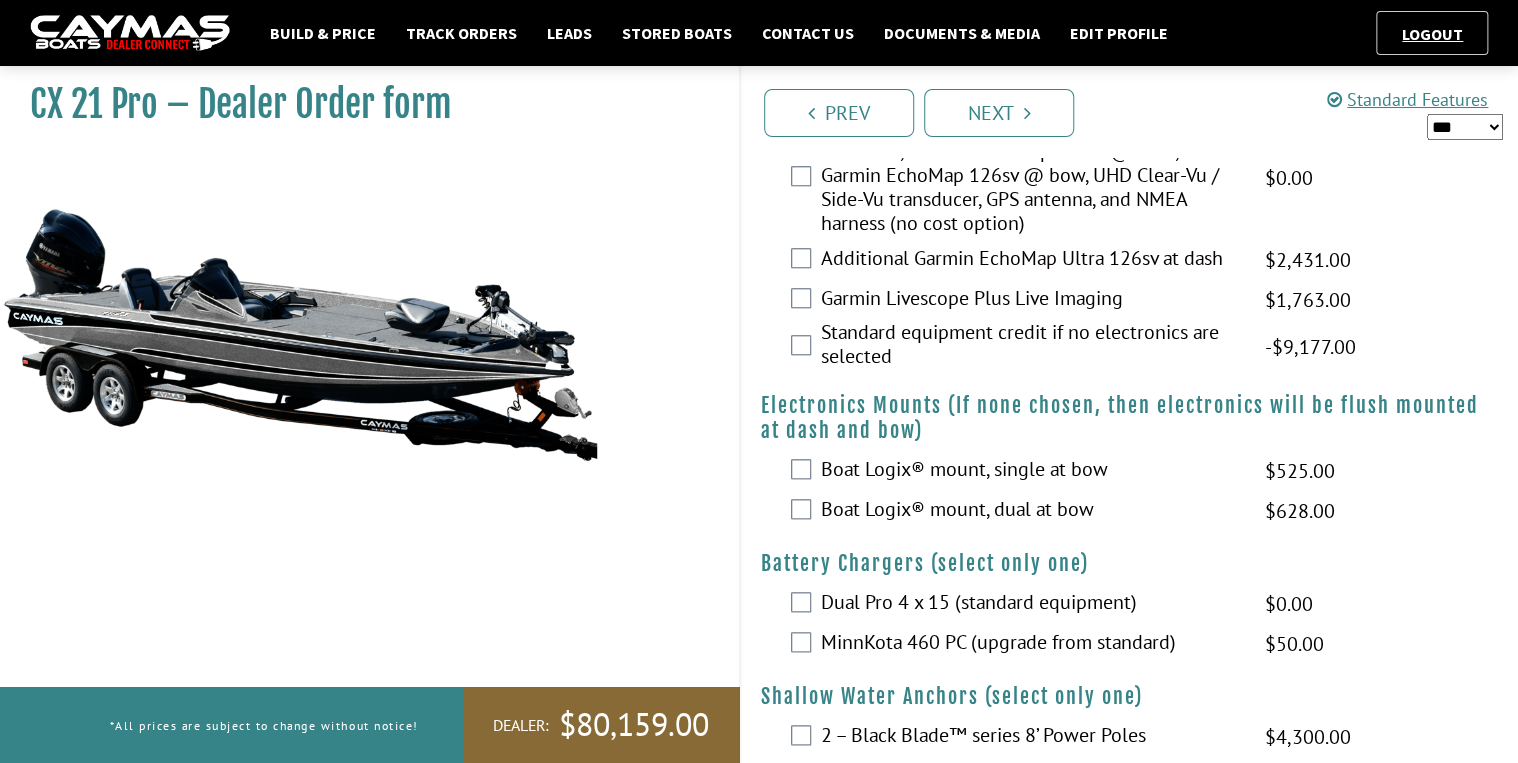 scroll, scrollTop: 800, scrollLeft: 0, axis: vertical 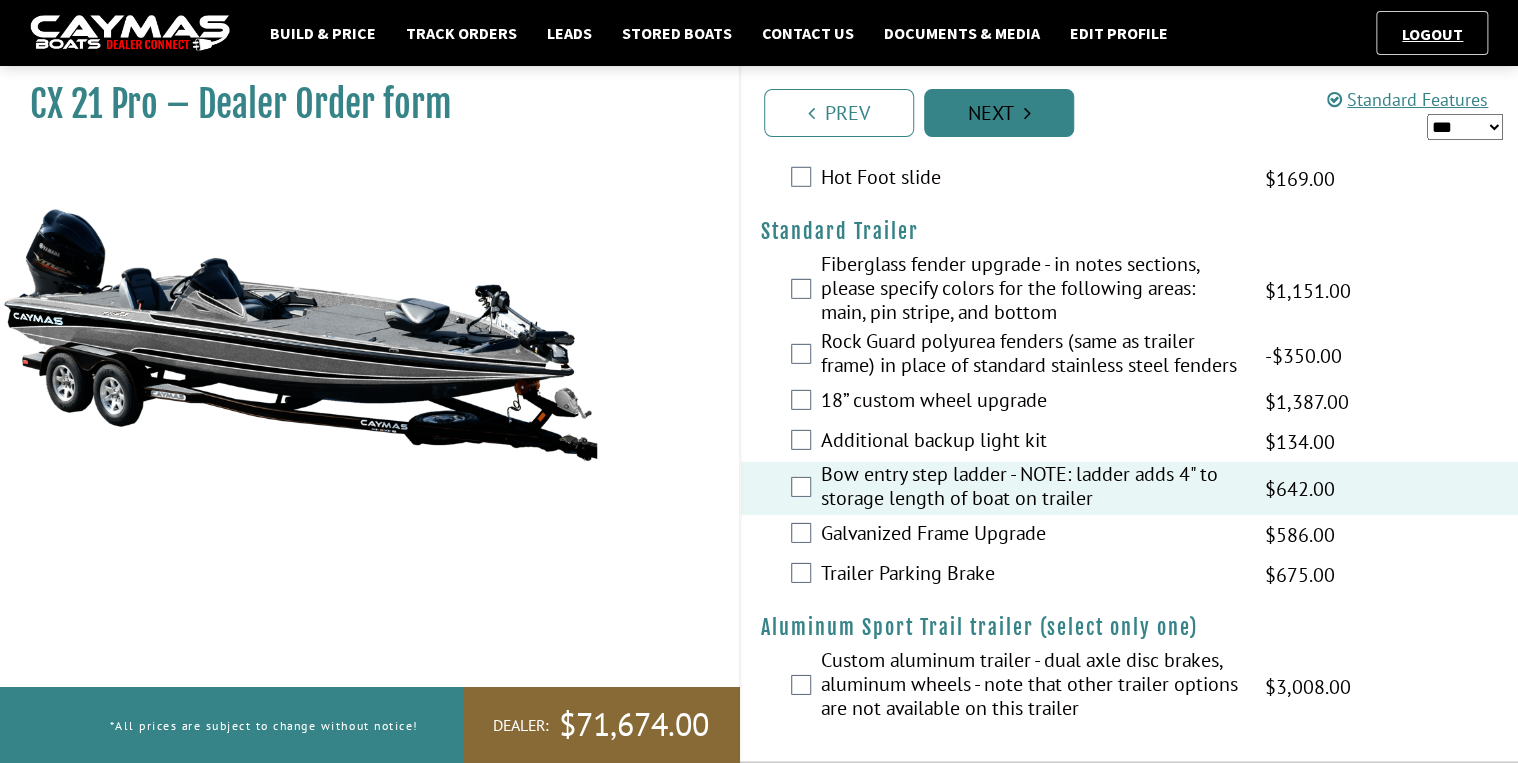 click on "Next" at bounding box center [999, 113] 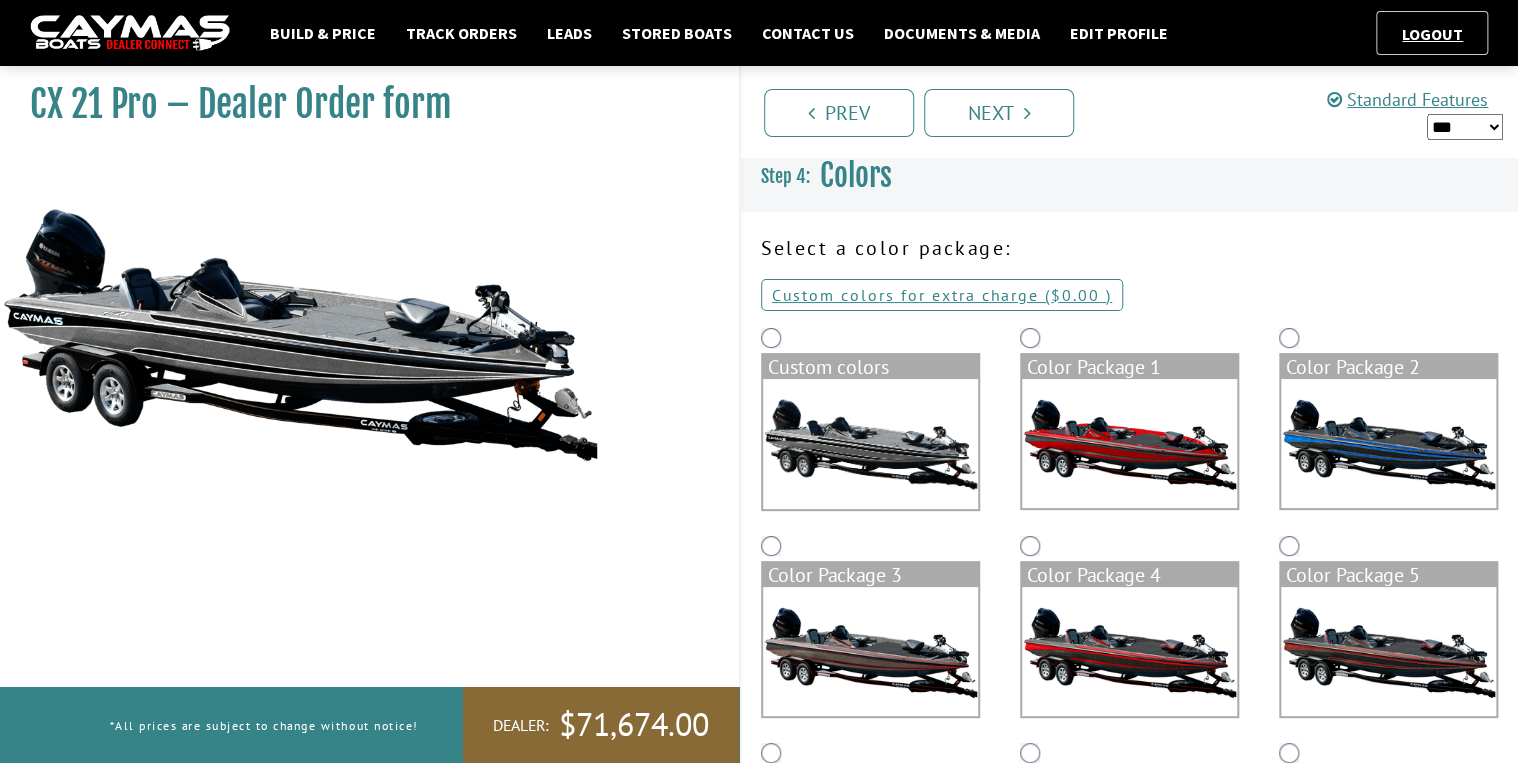 scroll, scrollTop: 0, scrollLeft: 0, axis: both 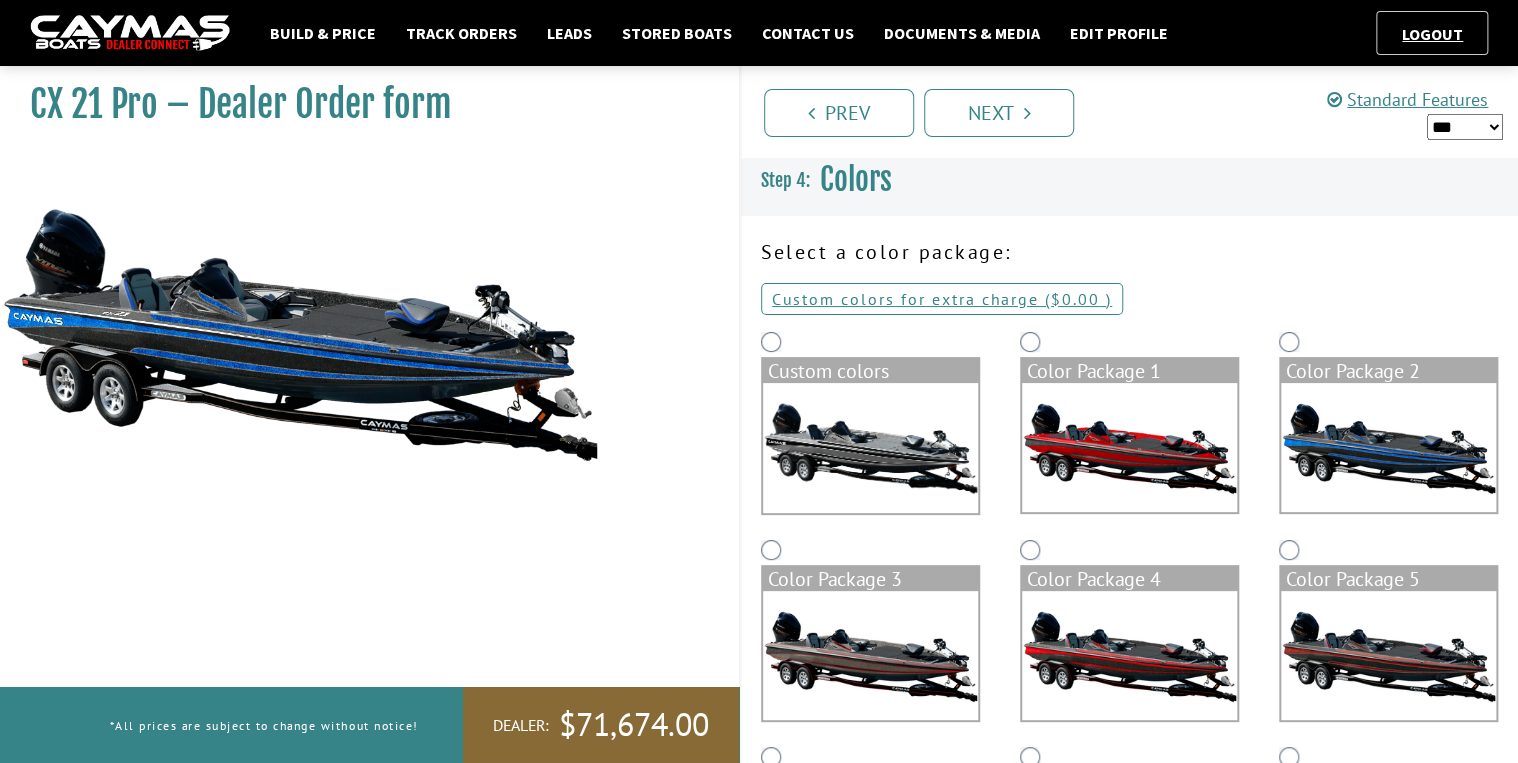 click on "Next" at bounding box center [999, 113] 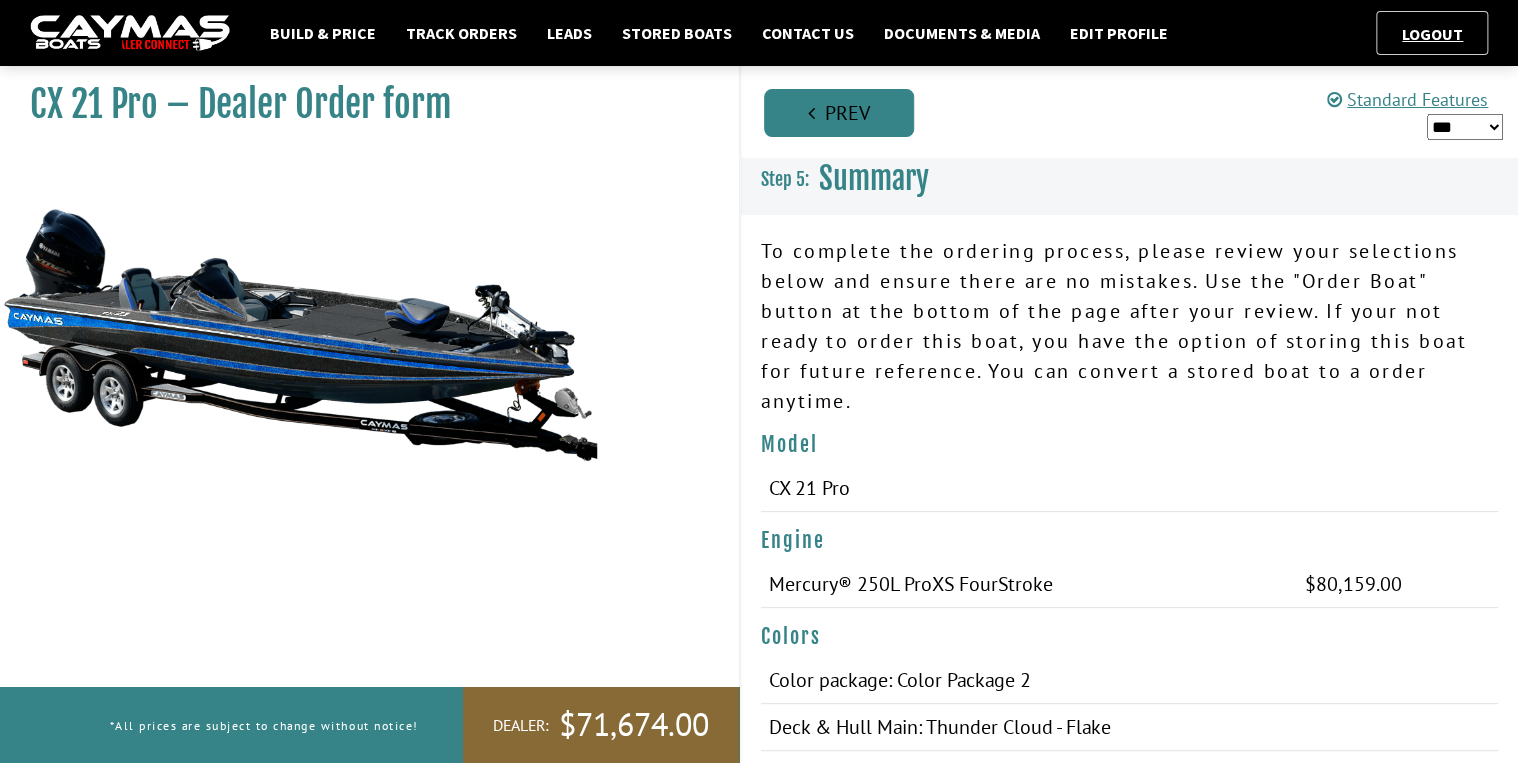 click on "Prev" at bounding box center (839, 113) 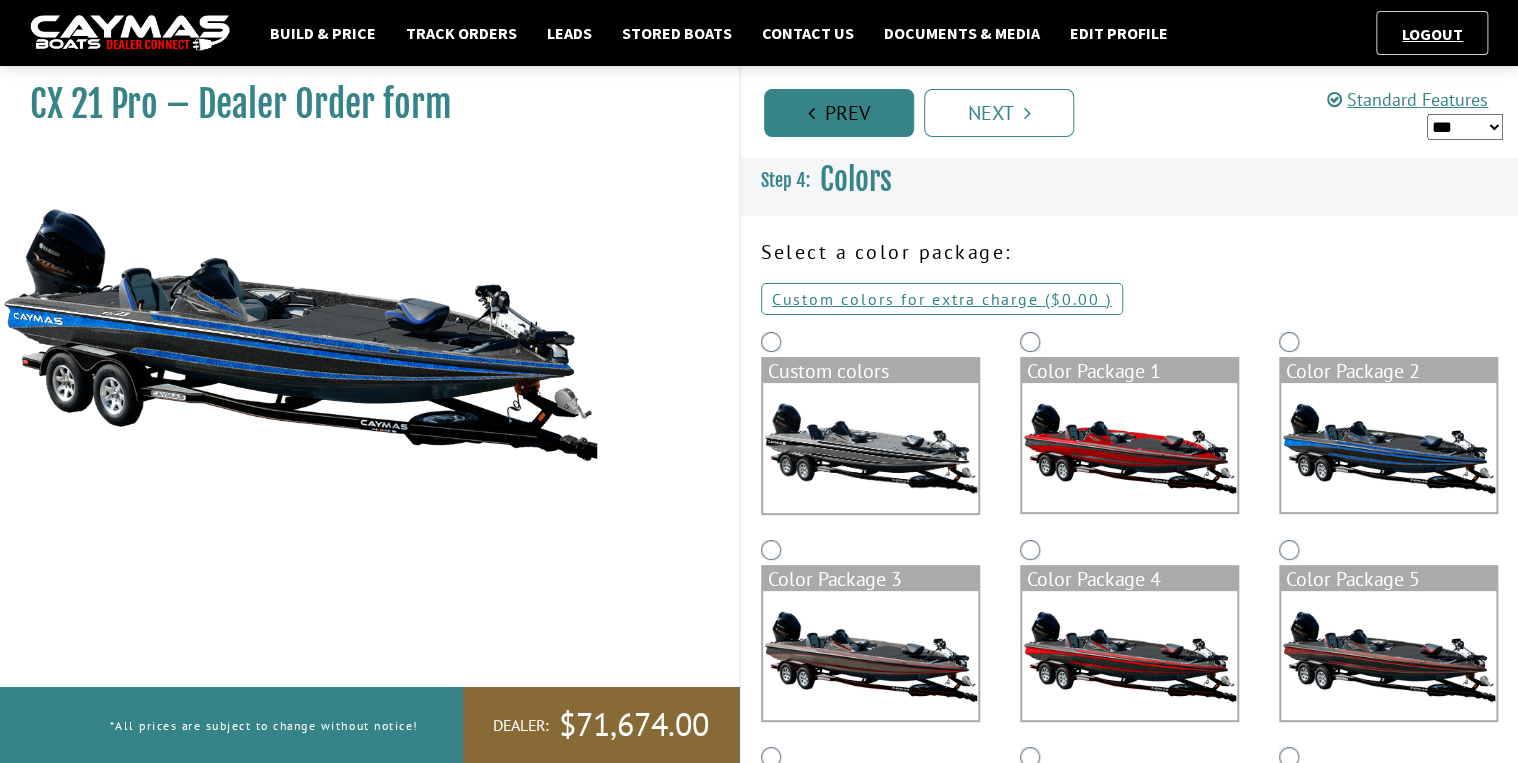 click on "Prev" at bounding box center (839, 113) 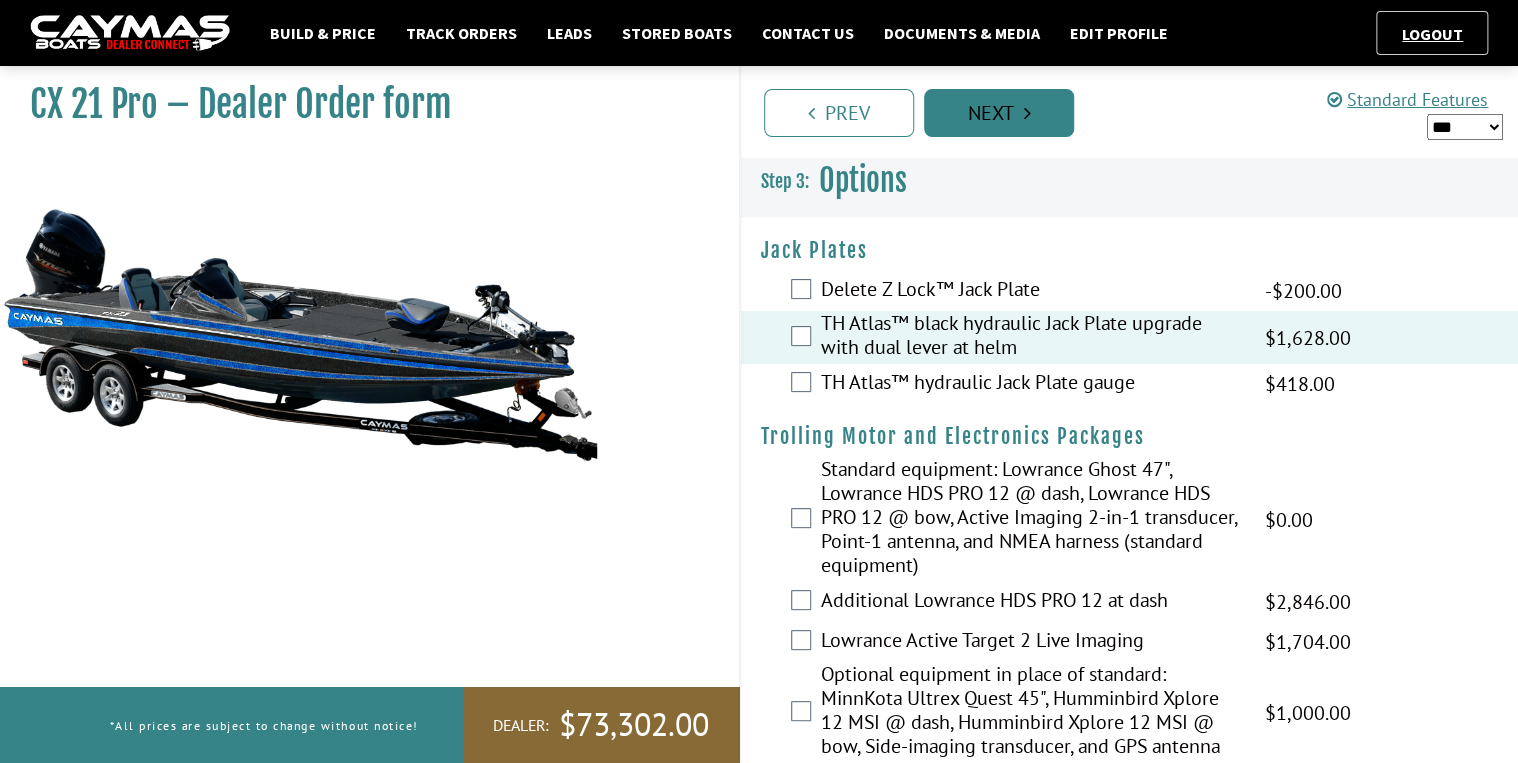 click on "Next" at bounding box center [999, 113] 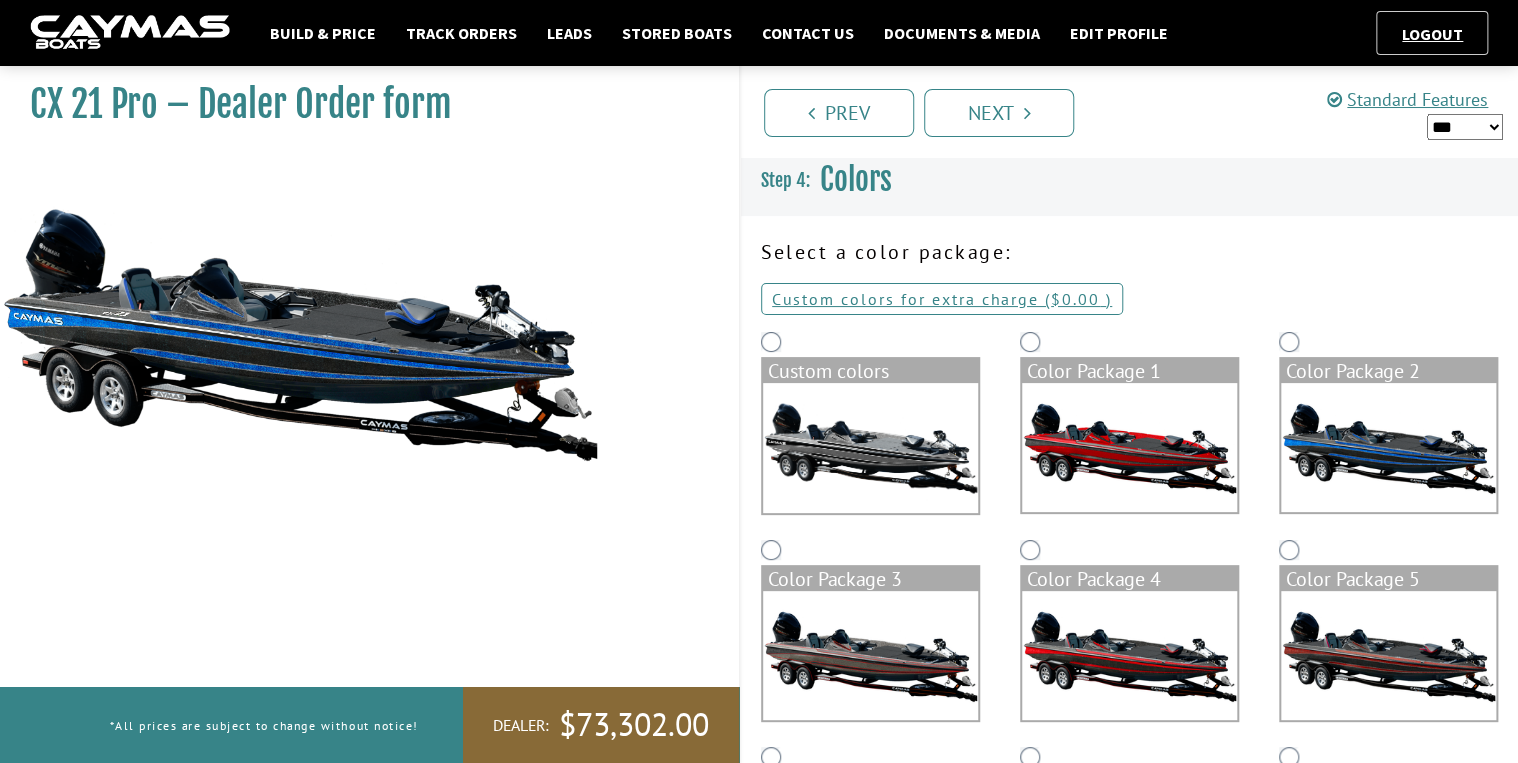 click on "Next" at bounding box center (999, 113) 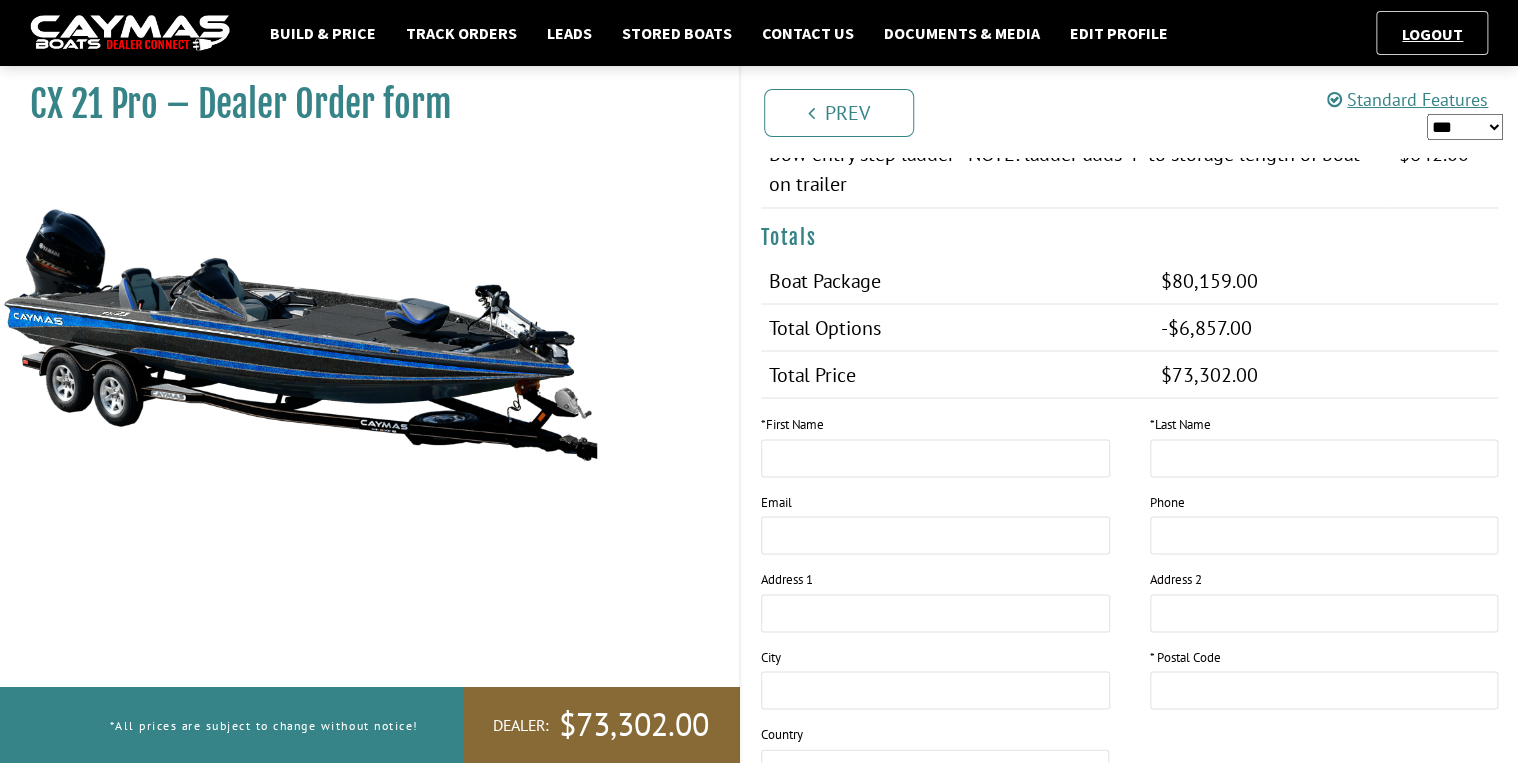 scroll, scrollTop: 1680, scrollLeft: 0, axis: vertical 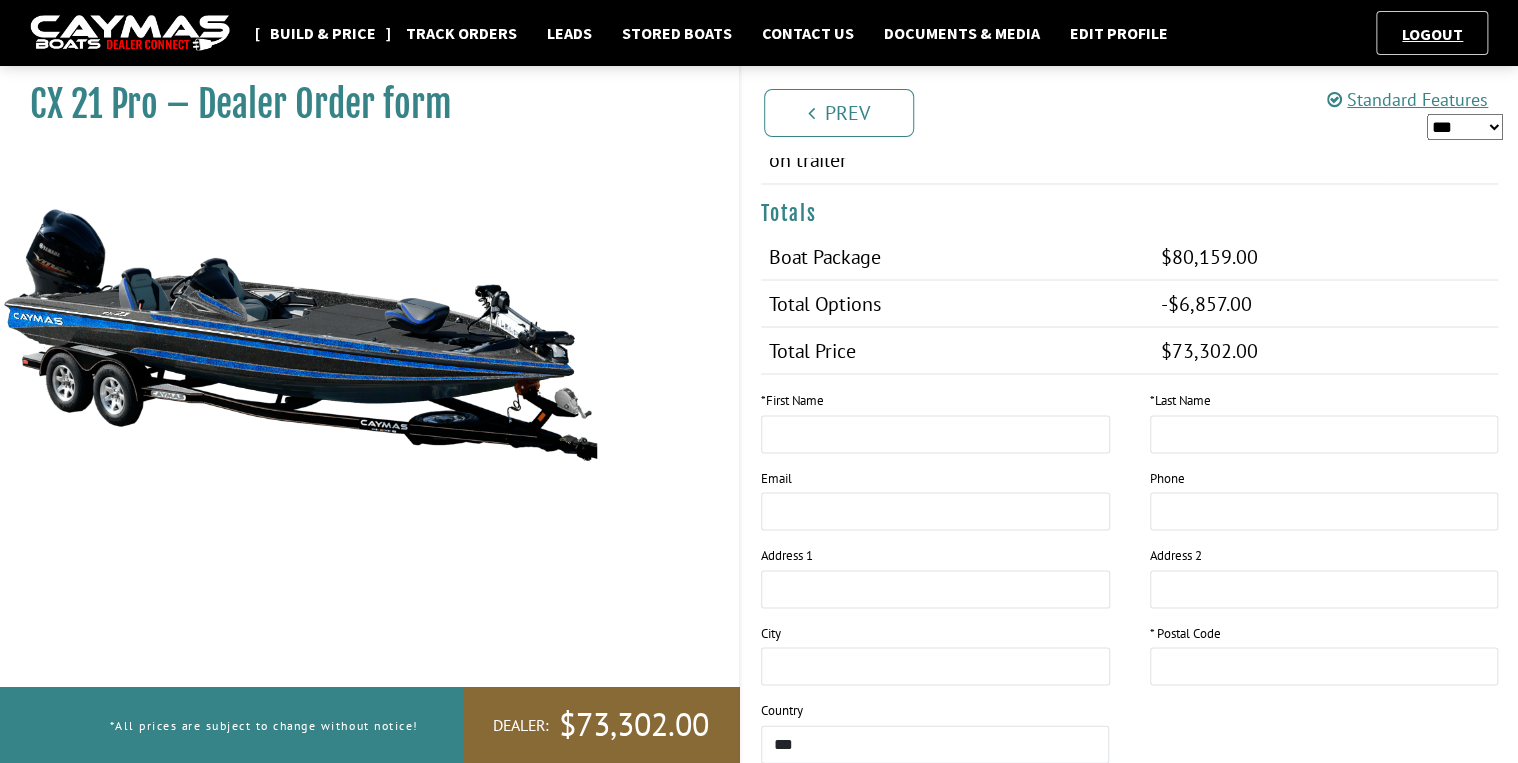 click on "Build & Price" at bounding box center (323, 33) 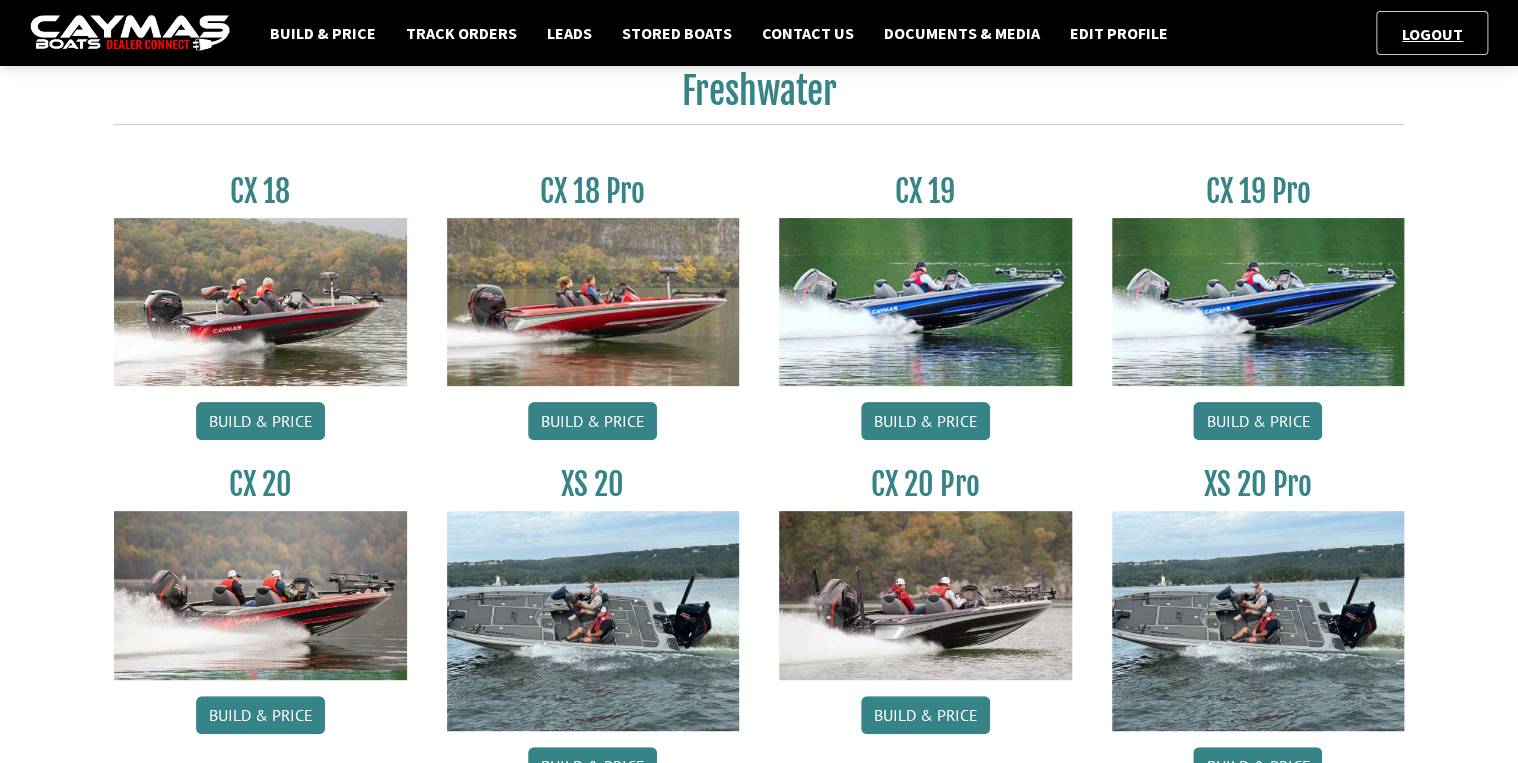 scroll, scrollTop: 160, scrollLeft: 0, axis: vertical 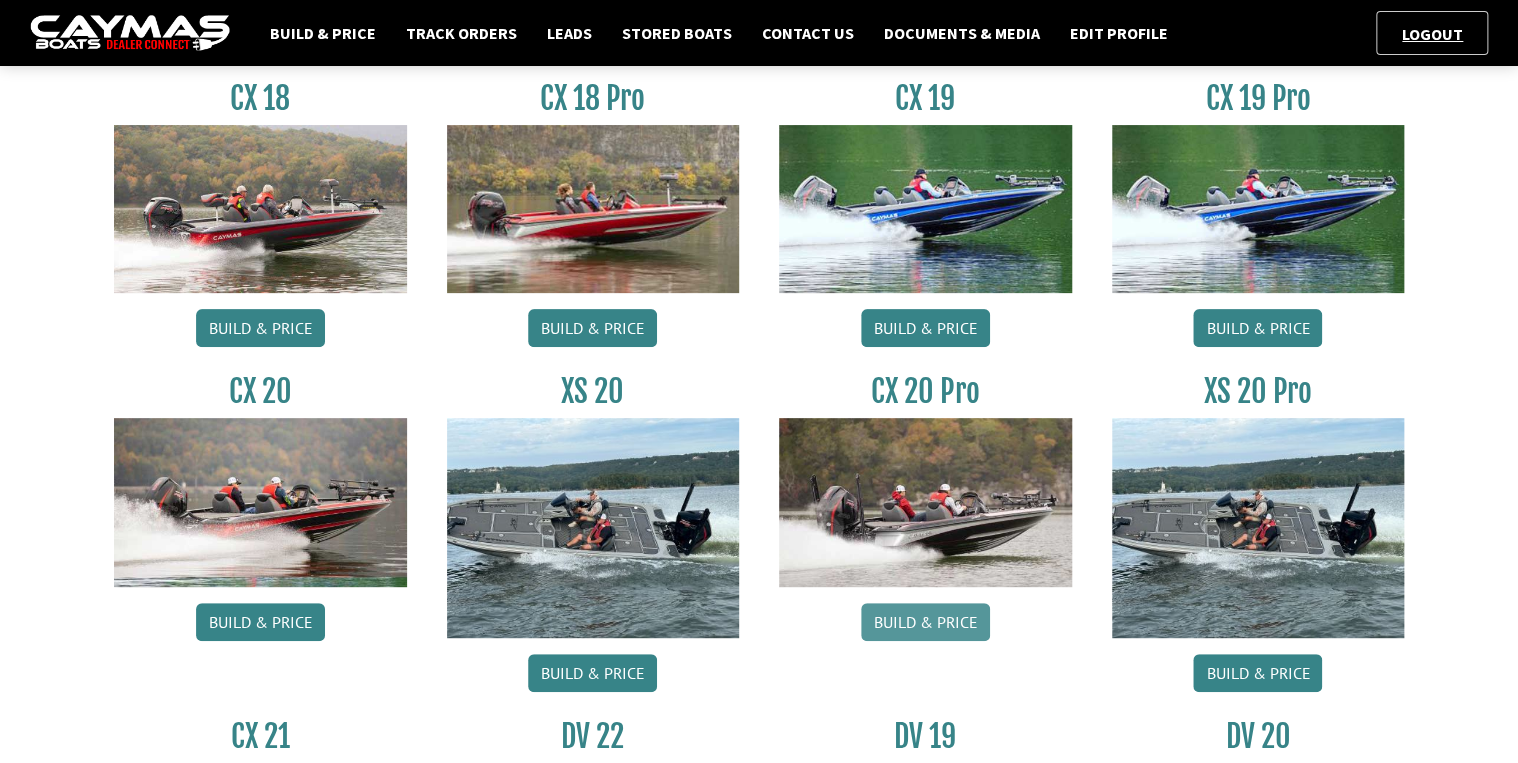 click on "Build & Price" at bounding box center [925, 622] 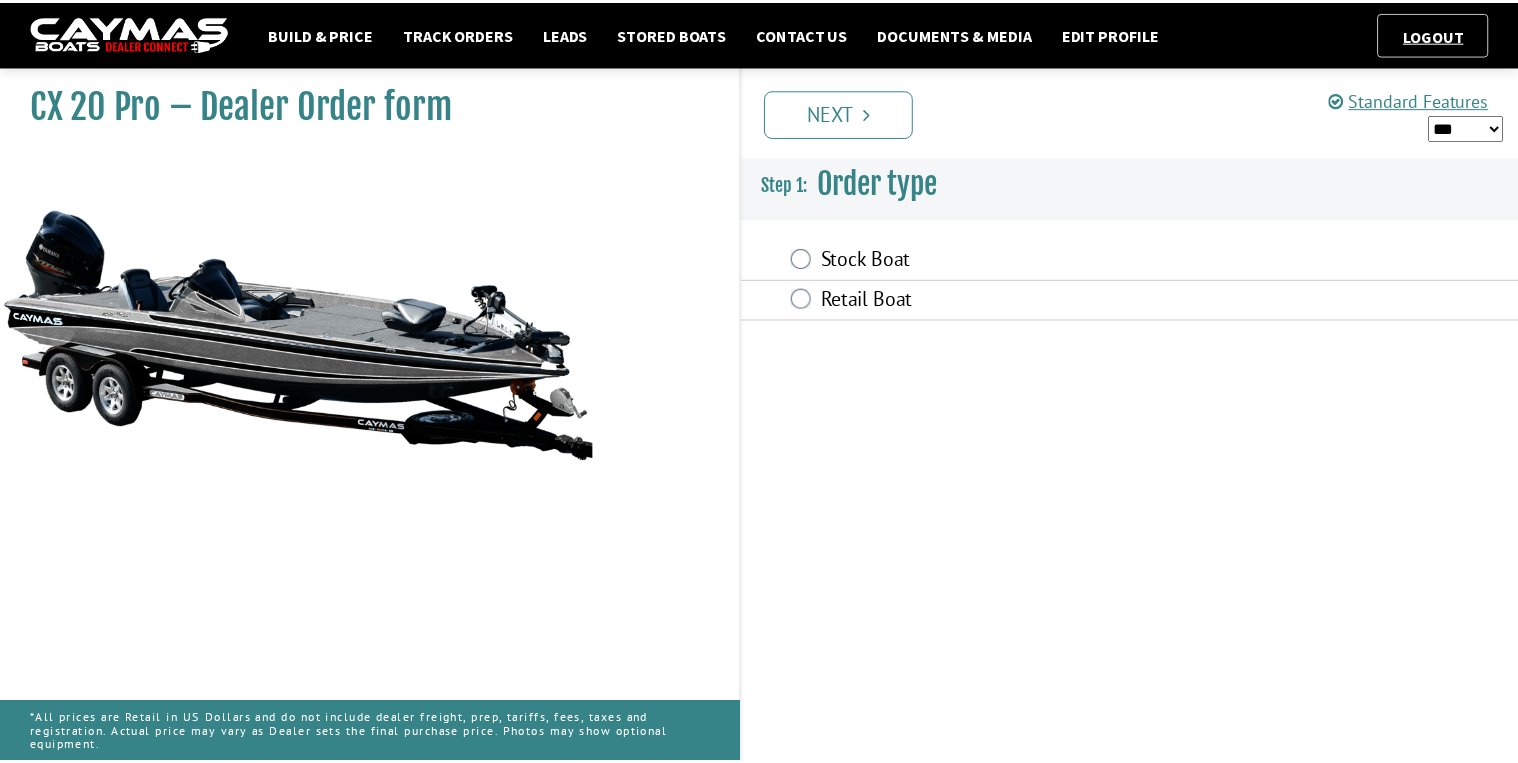 scroll, scrollTop: 0, scrollLeft: 0, axis: both 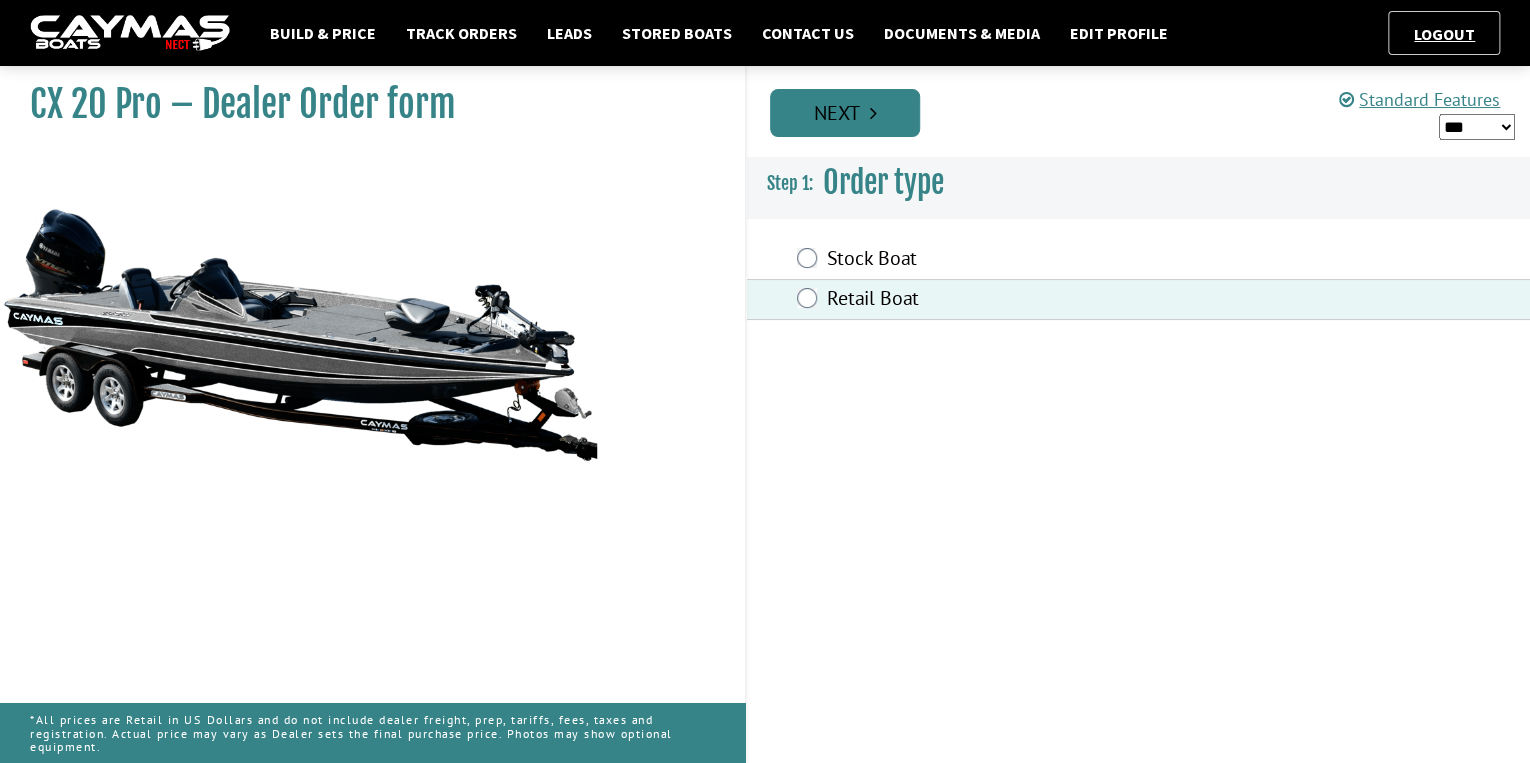 click on "Next" at bounding box center (845, 113) 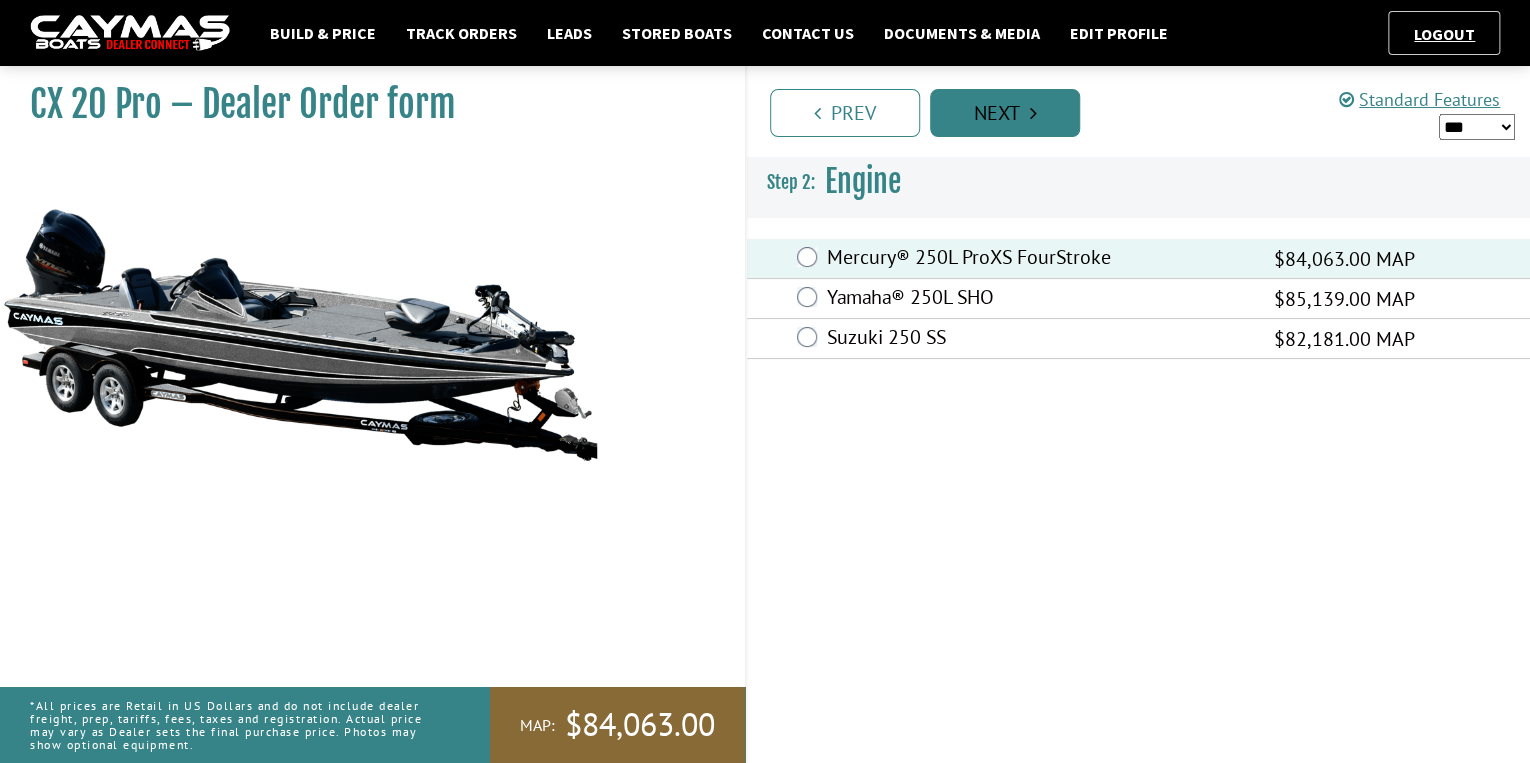 click on "Next" at bounding box center (1005, 113) 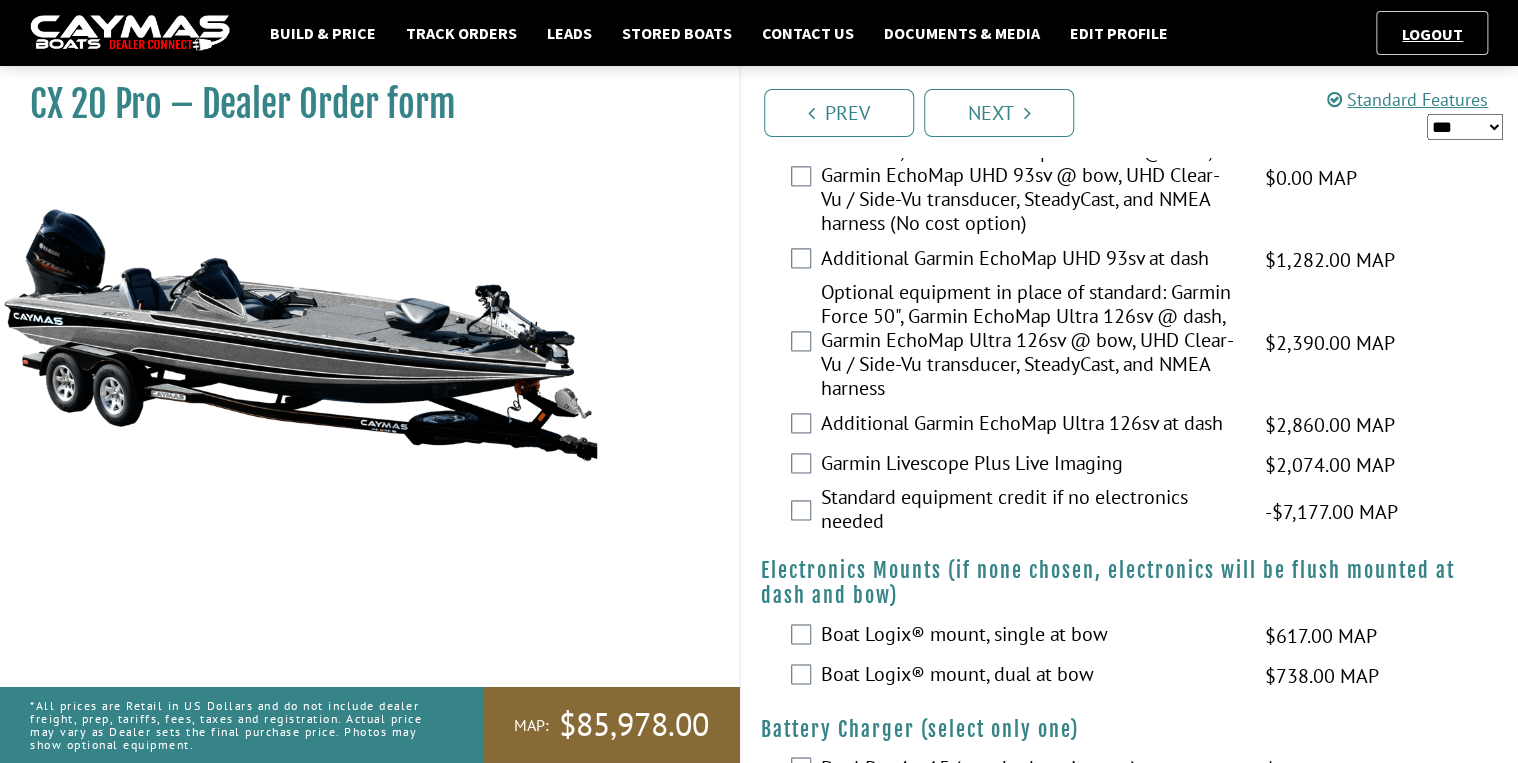 scroll, scrollTop: 1200, scrollLeft: 0, axis: vertical 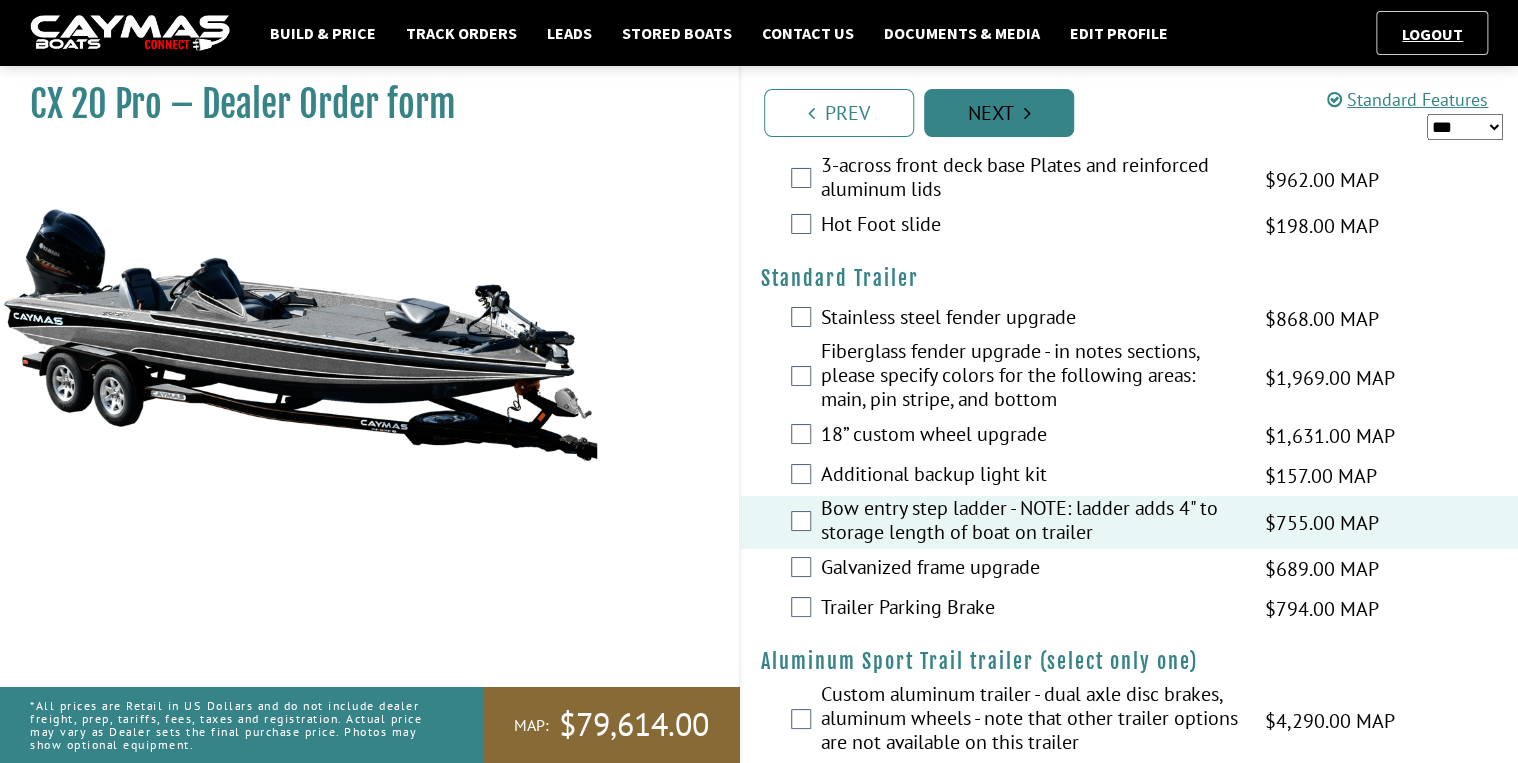 click on "Next" at bounding box center [999, 113] 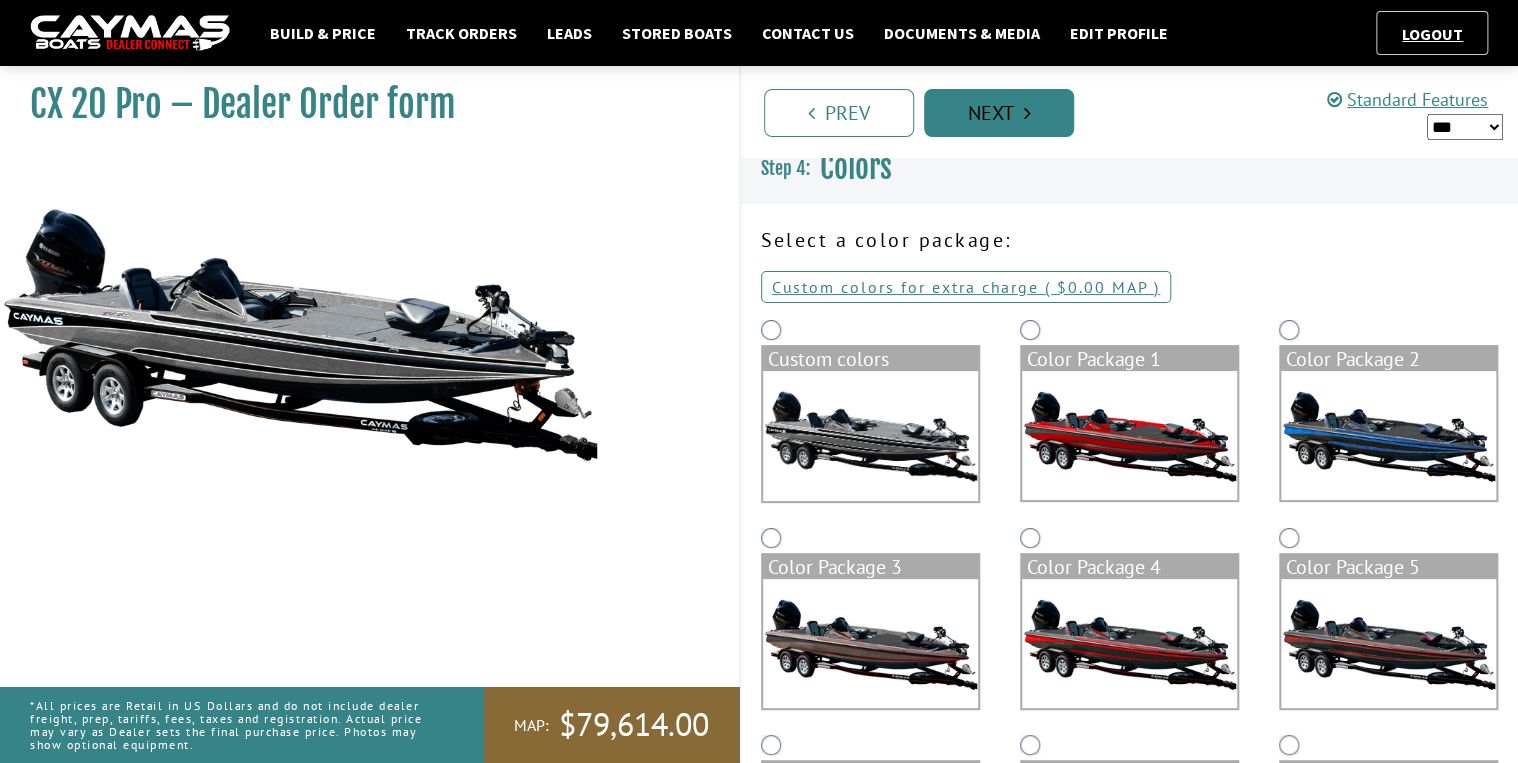 scroll, scrollTop: 0, scrollLeft: 0, axis: both 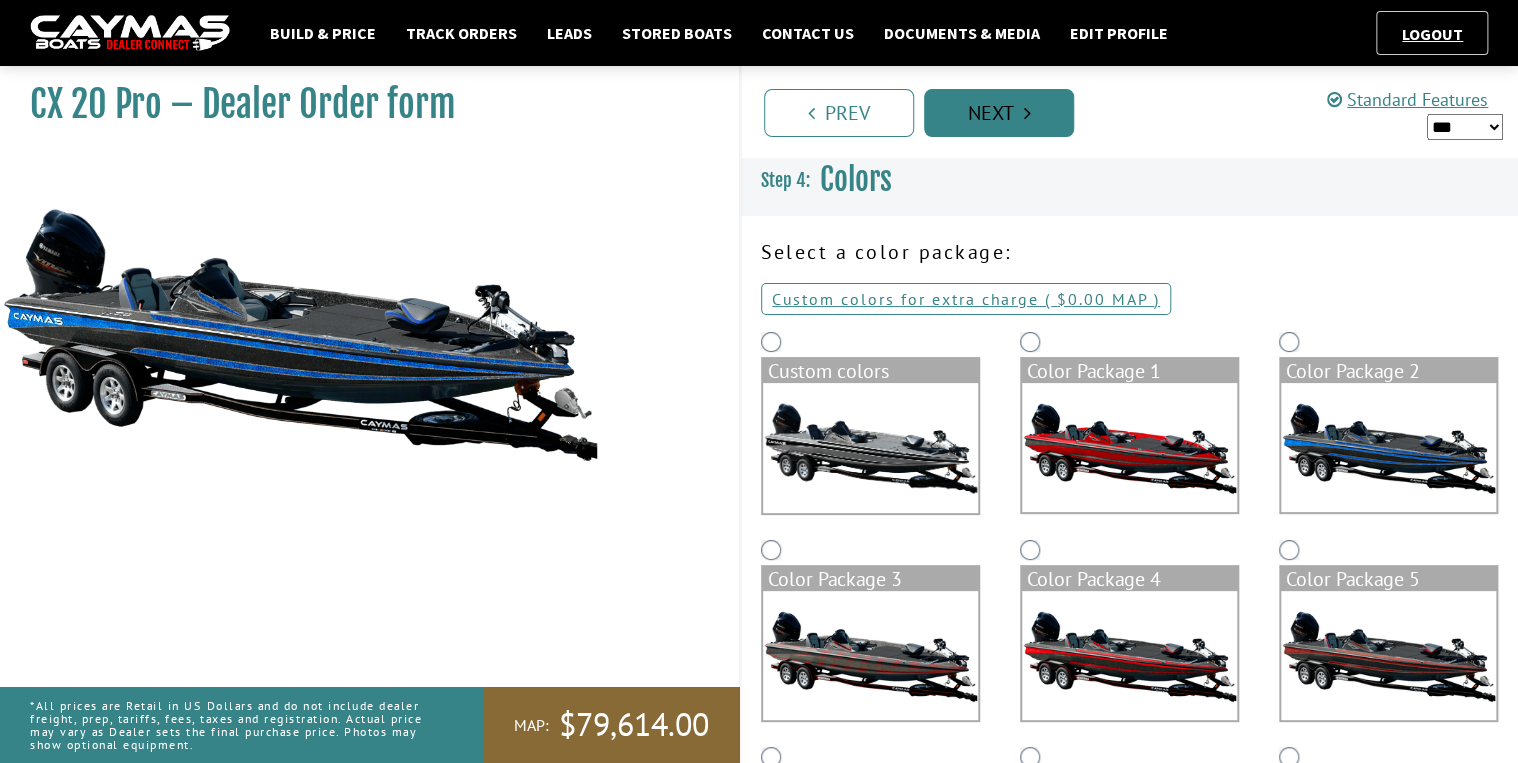 click at bounding box center (1027, 113) 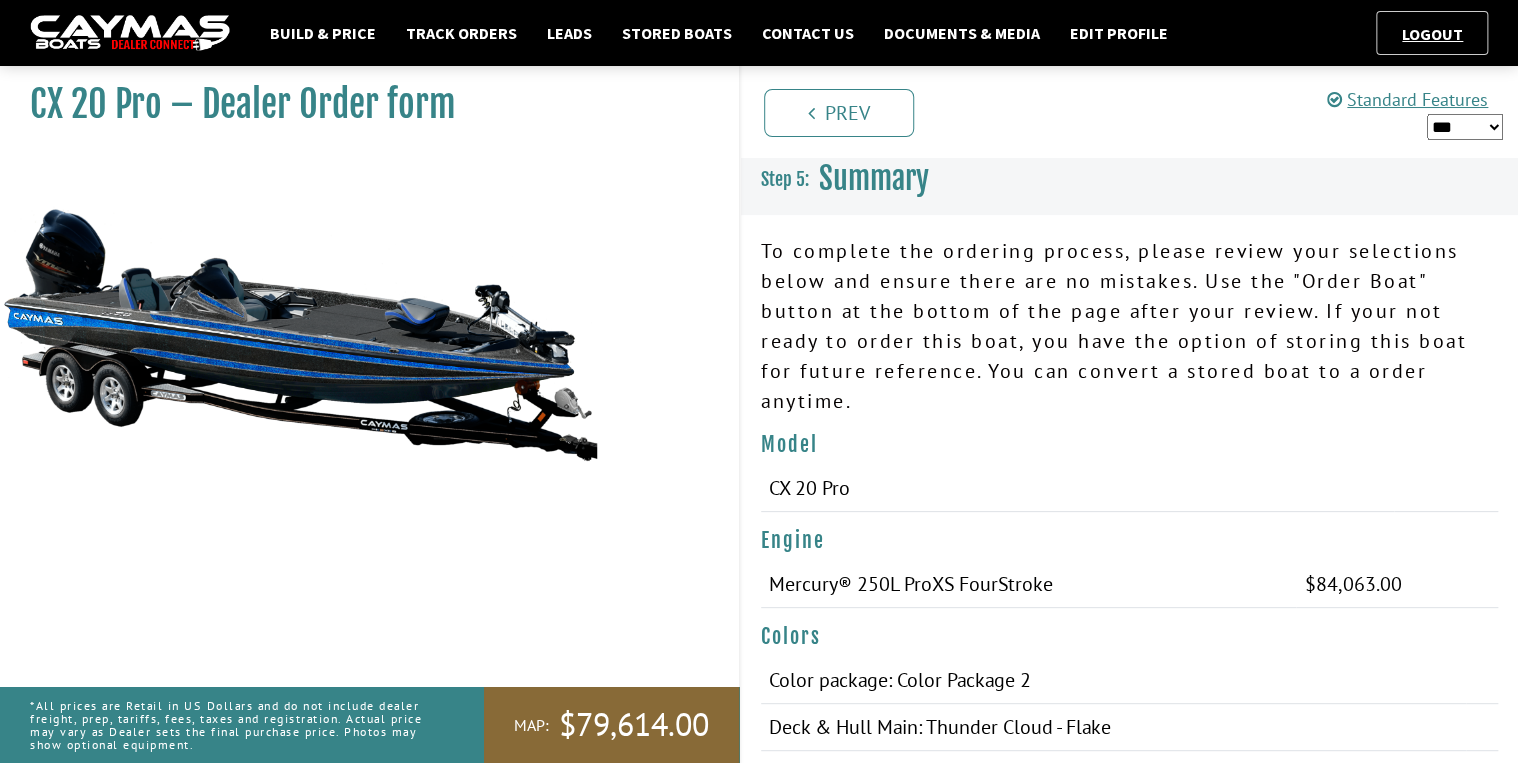 click on "***
******
******" at bounding box center [1465, 127] 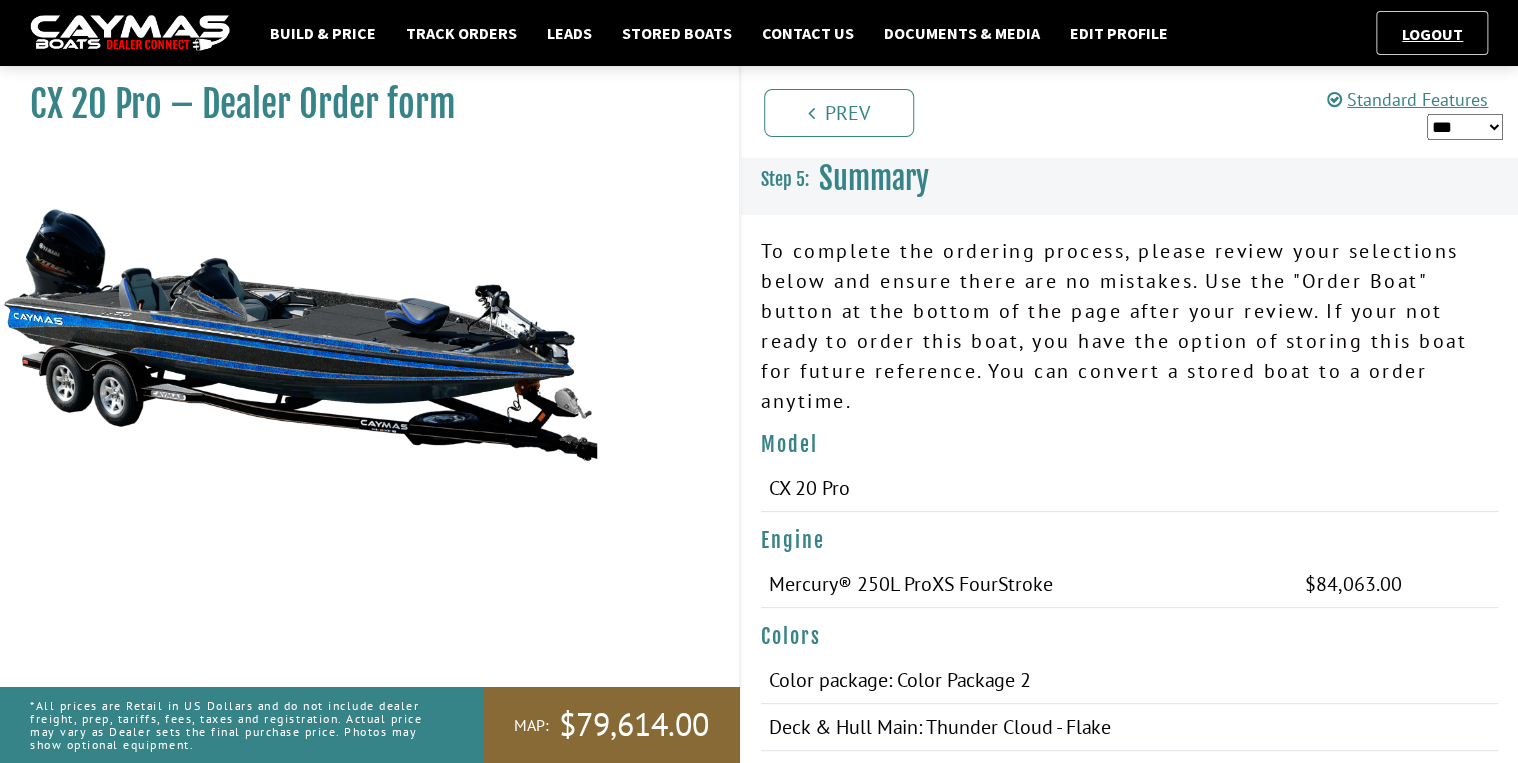 select on "*" 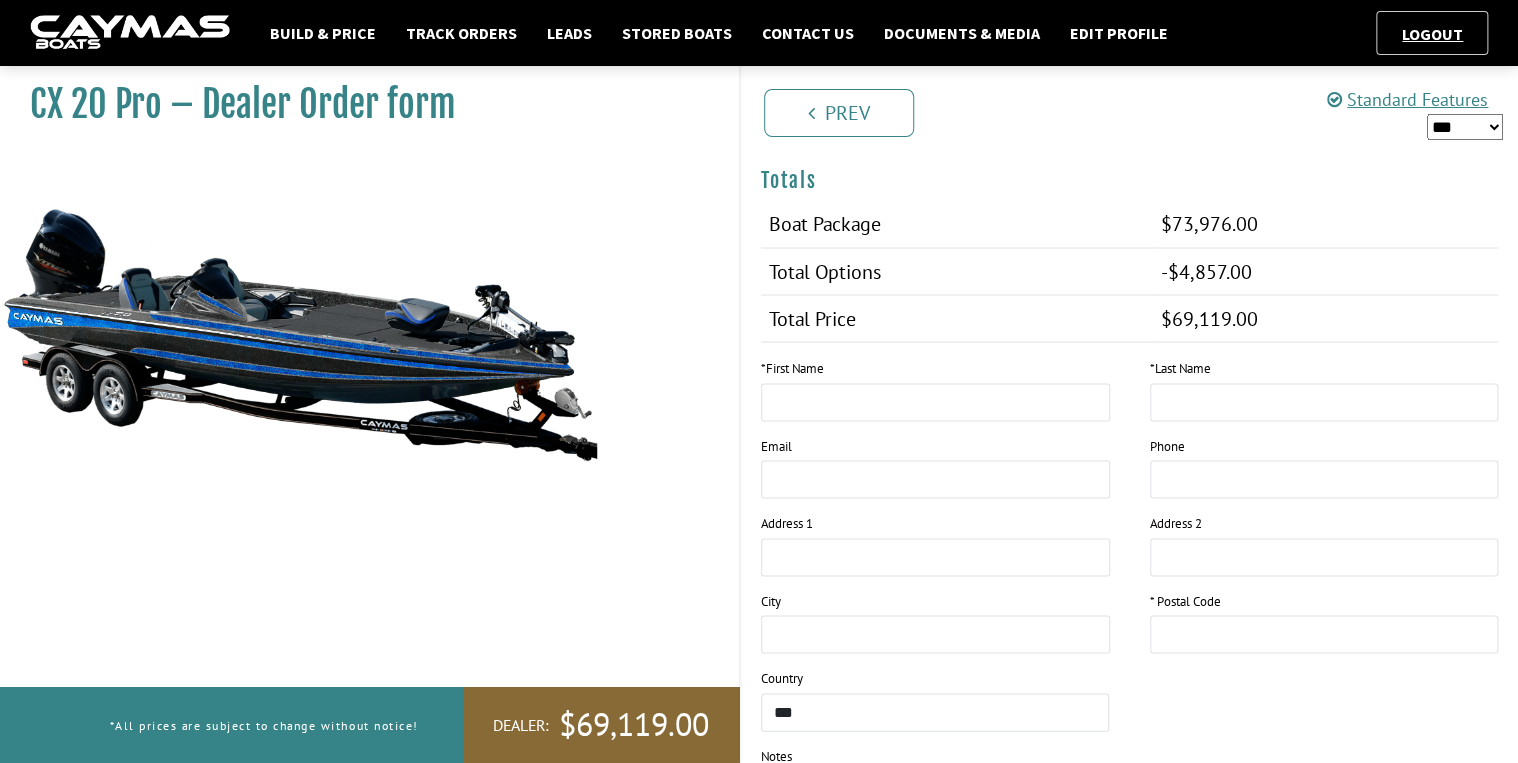 scroll, scrollTop: 1680, scrollLeft: 0, axis: vertical 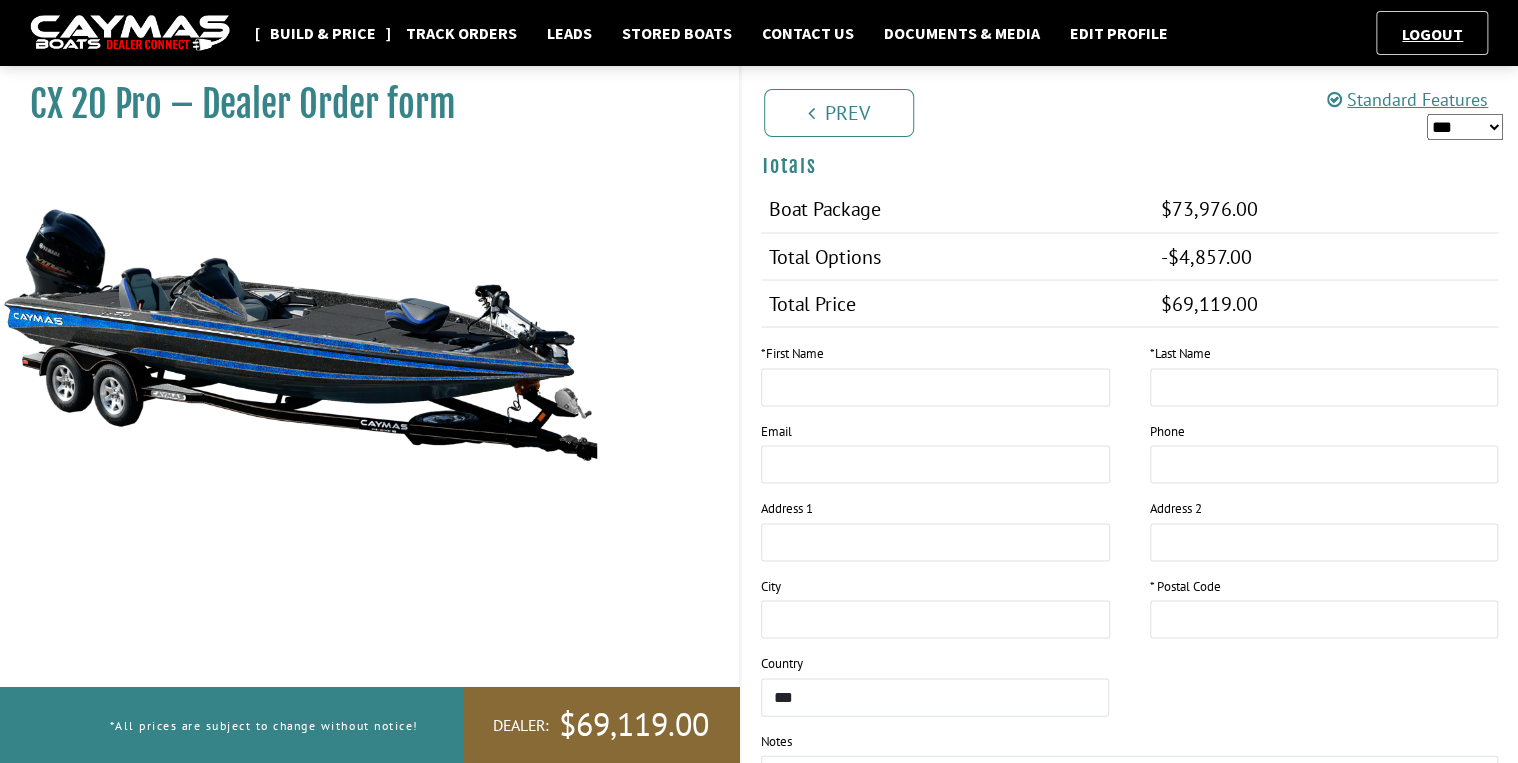 click on "Build & Price" at bounding box center [323, 33] 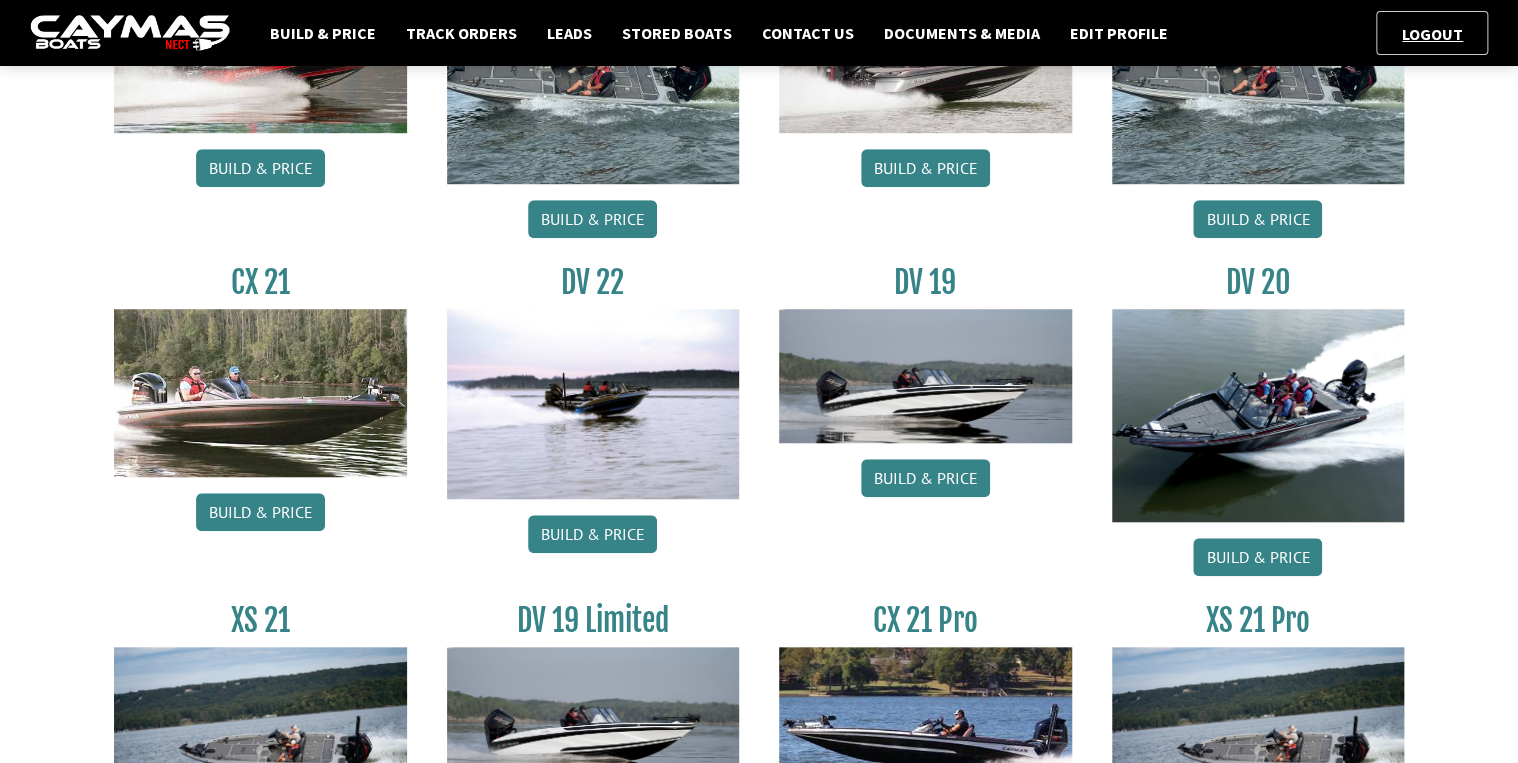 scroll, scrollTop: 640, scrollLeft: 0, axis: vertical 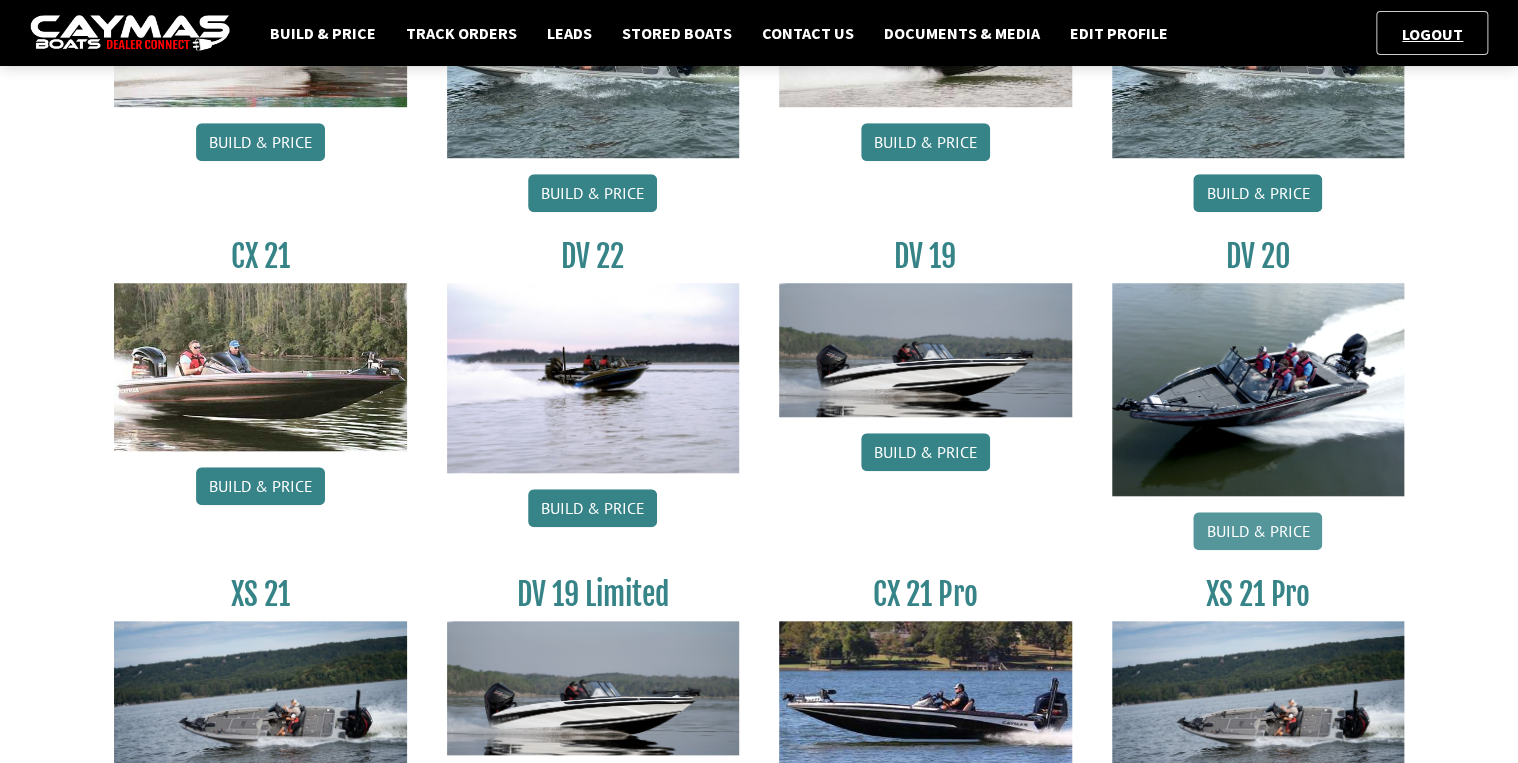 click on "Build & Price" at bounding box center (1257, 531) 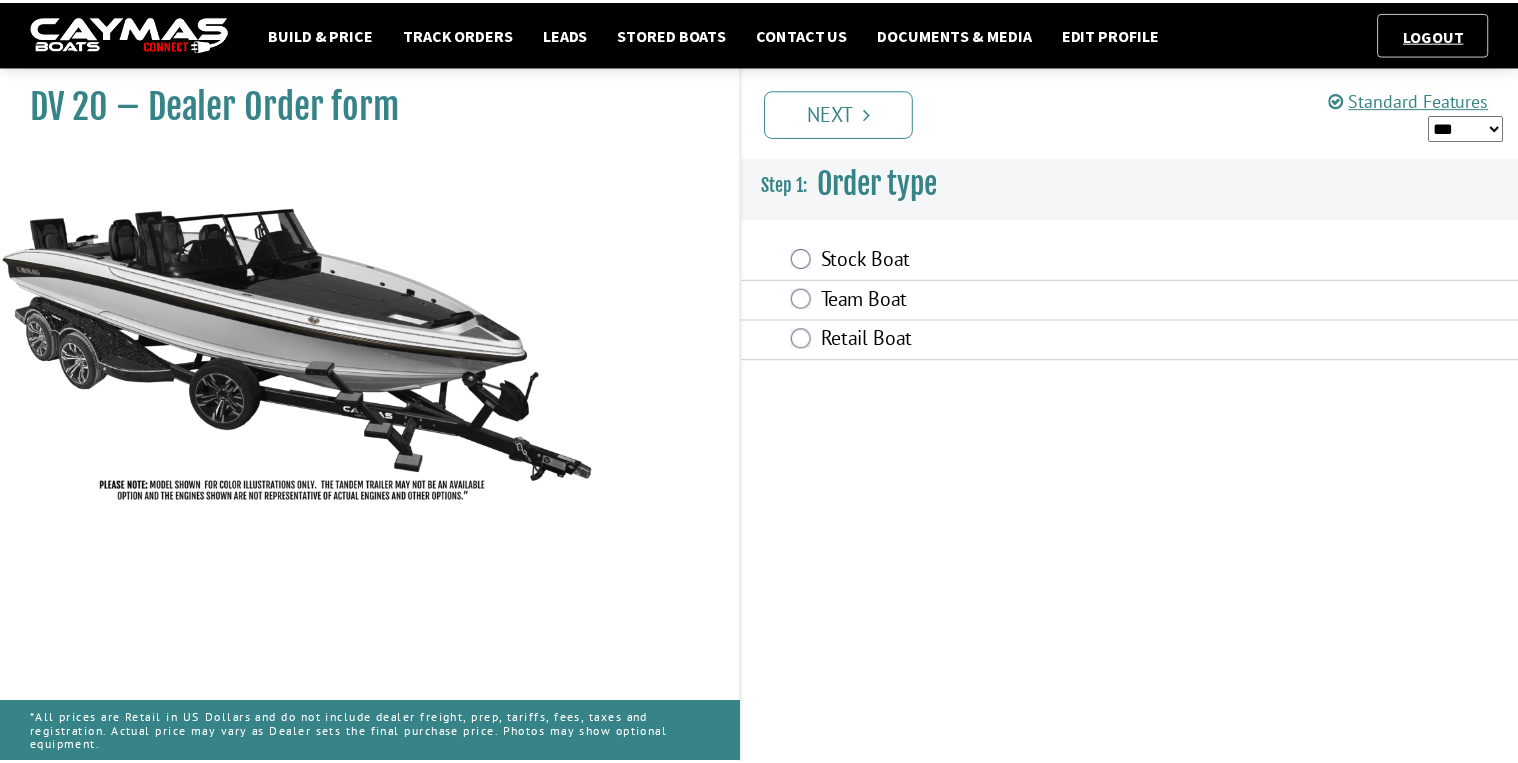 scroll, scrollTop: 0, scrollLeft: 0, axis: both 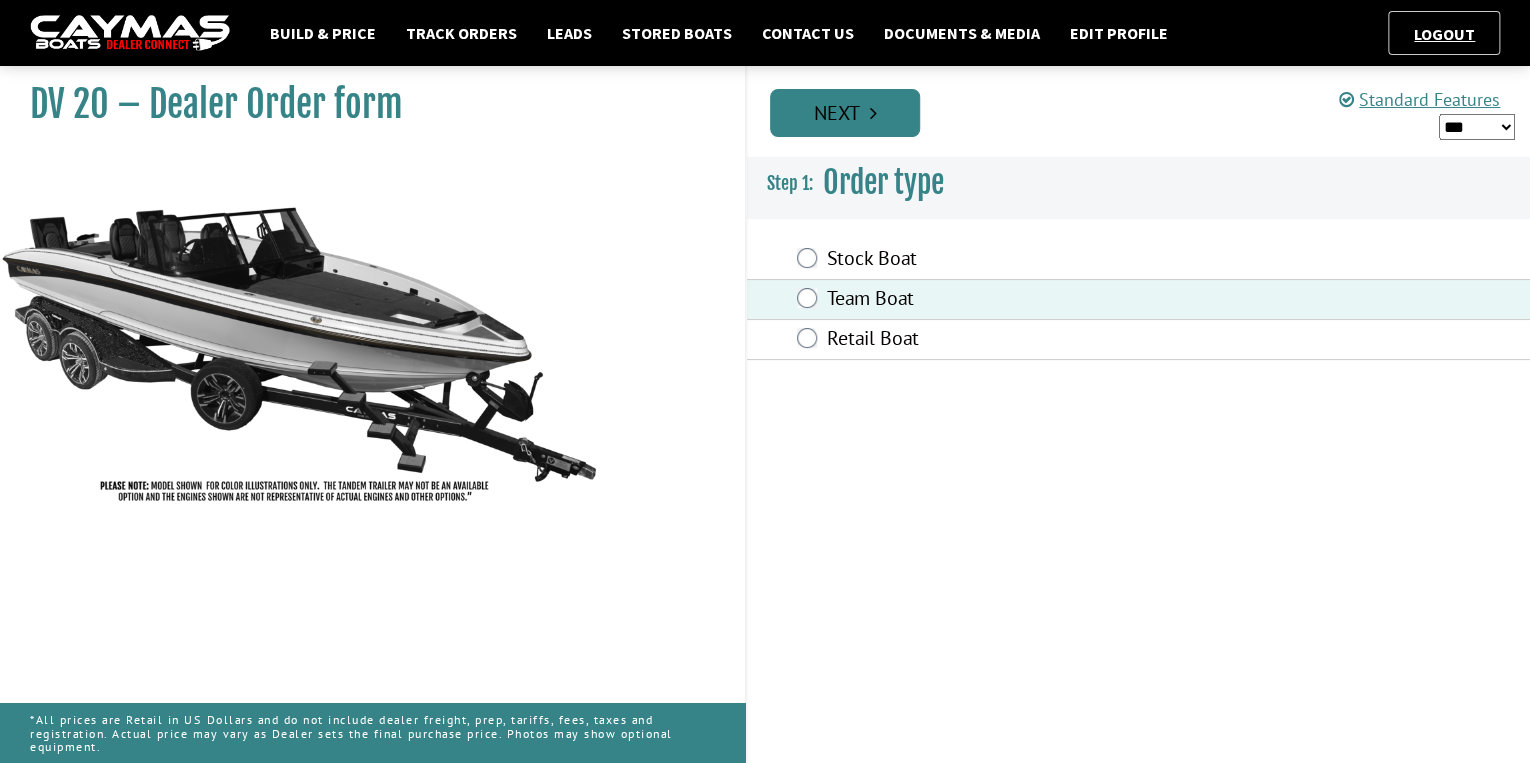 click on "Next" at bounding box center [845, 113] 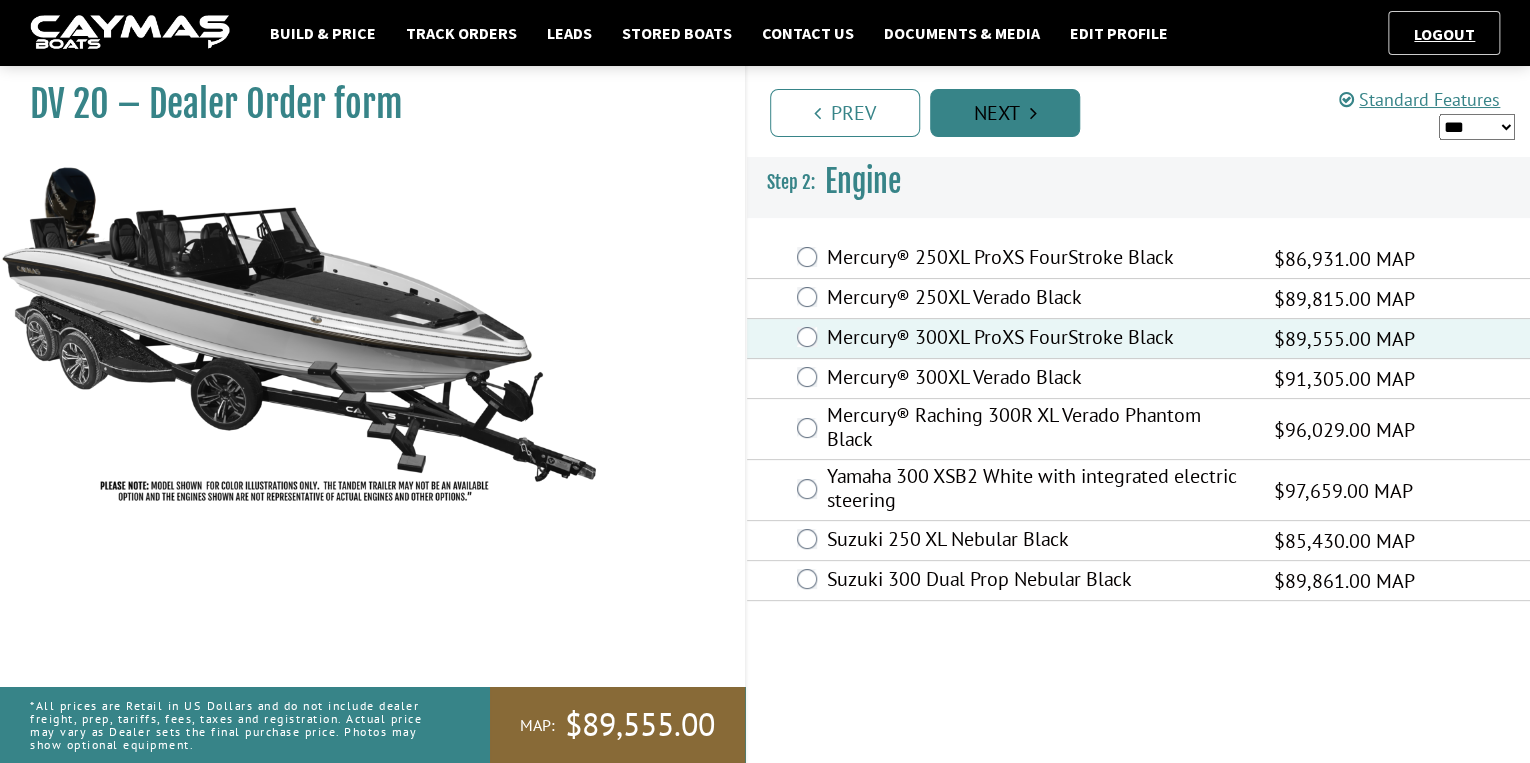click on "Next" at bounding box center [1005, 113] 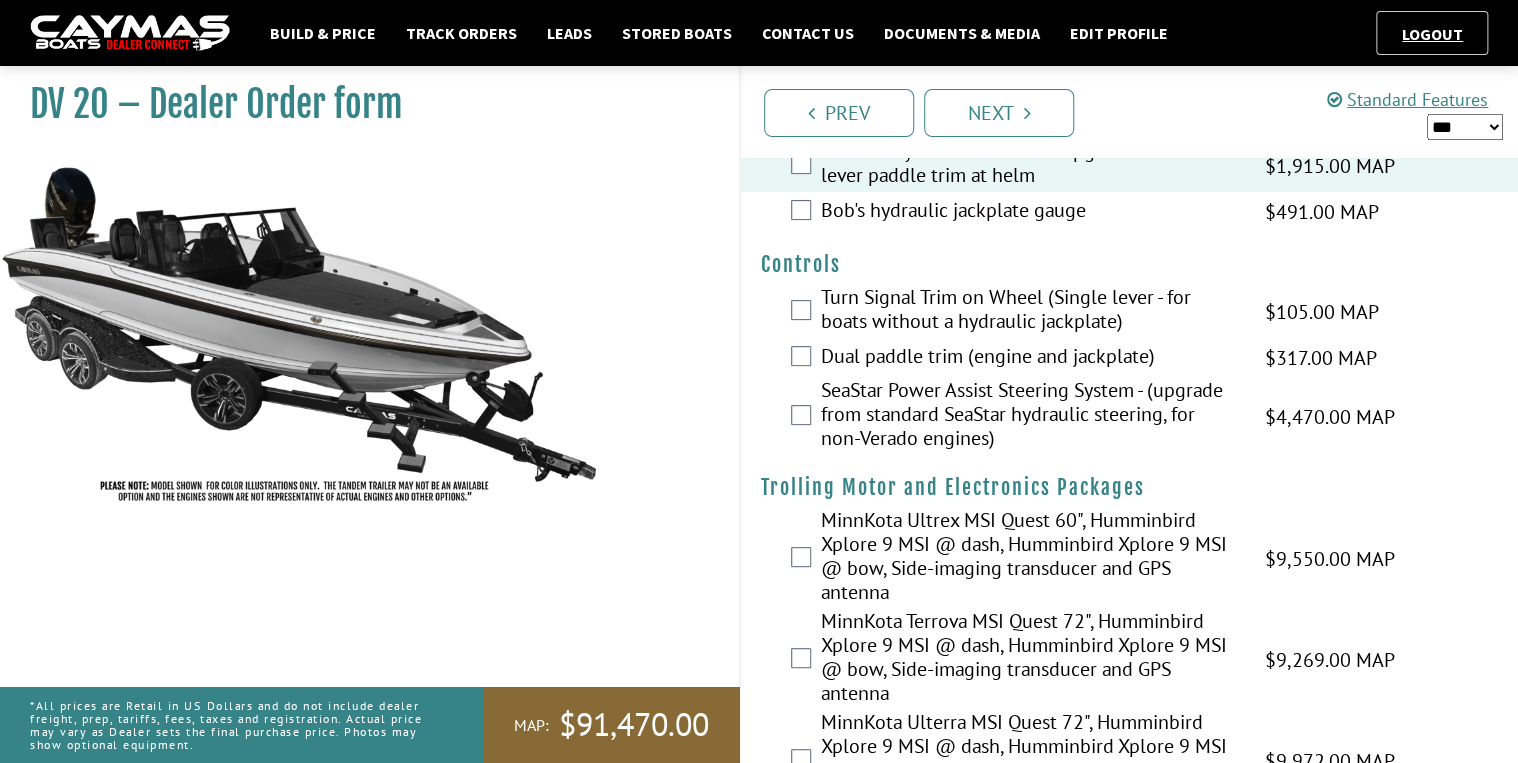scroll, scrollTop: 160, scrollLeft: 0, axis: vertical 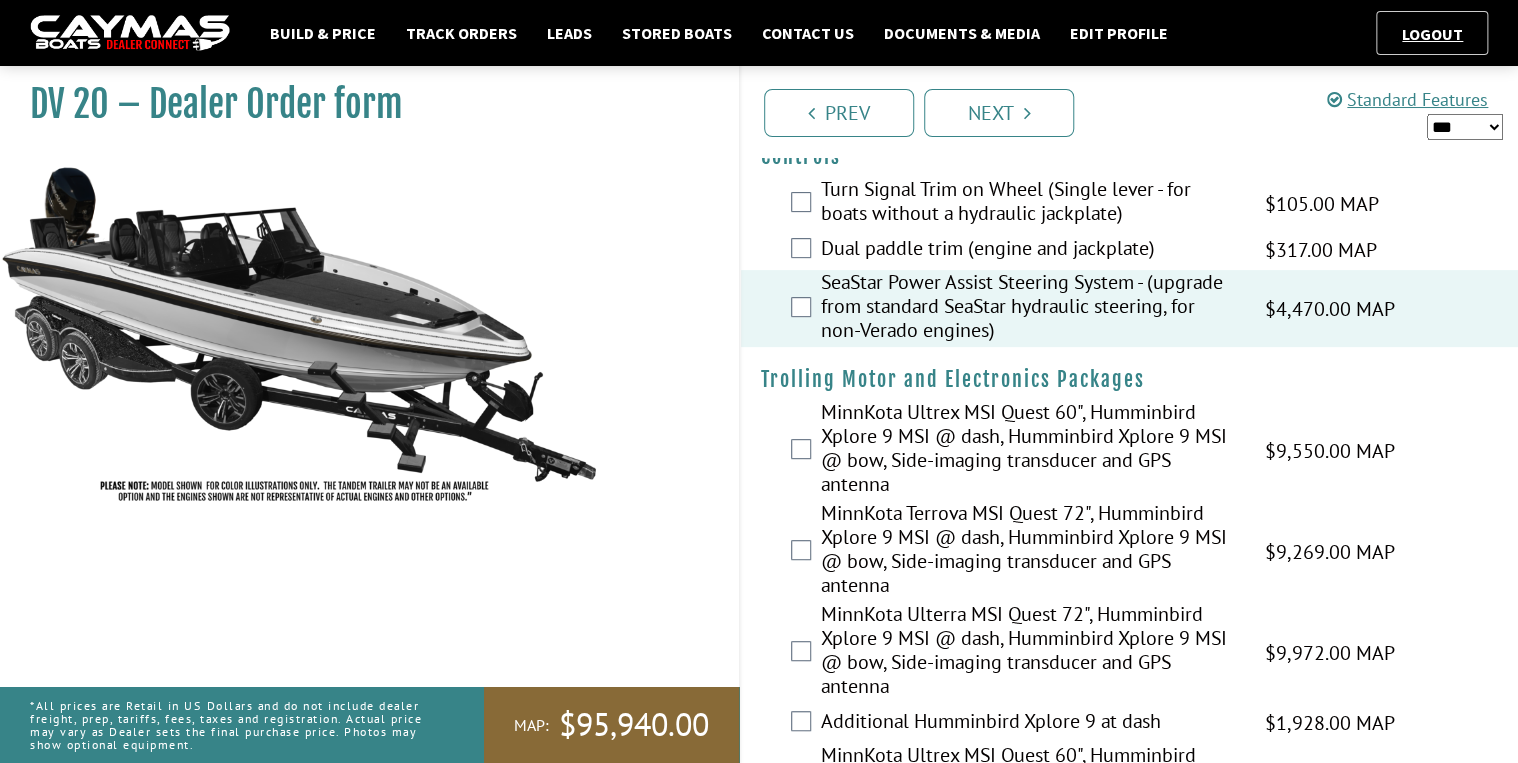 click on "***
******
******" at bounding box center [1465, 127] 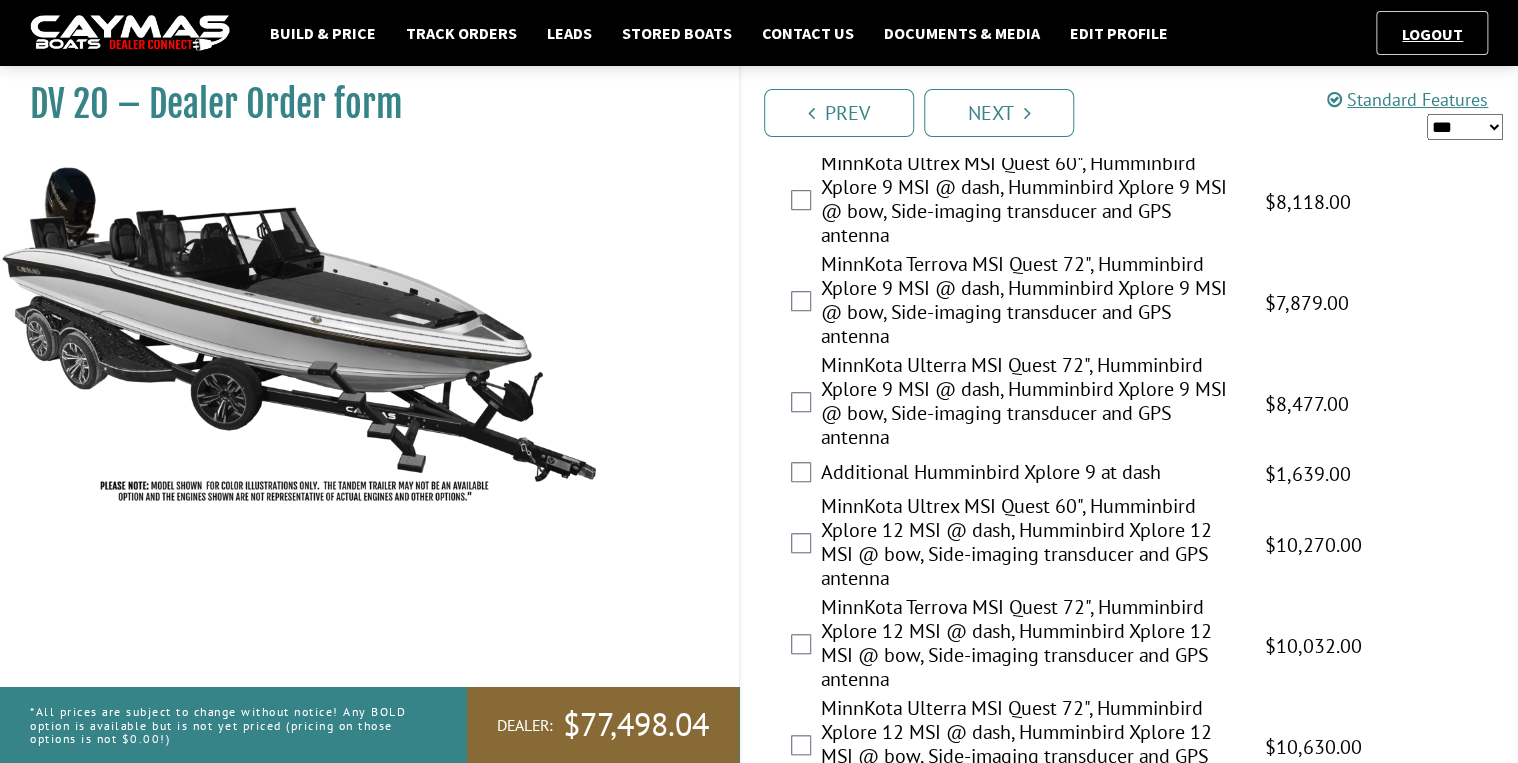 scroll, scrollTop: 400, scrollLeft: 0, axis: vertical 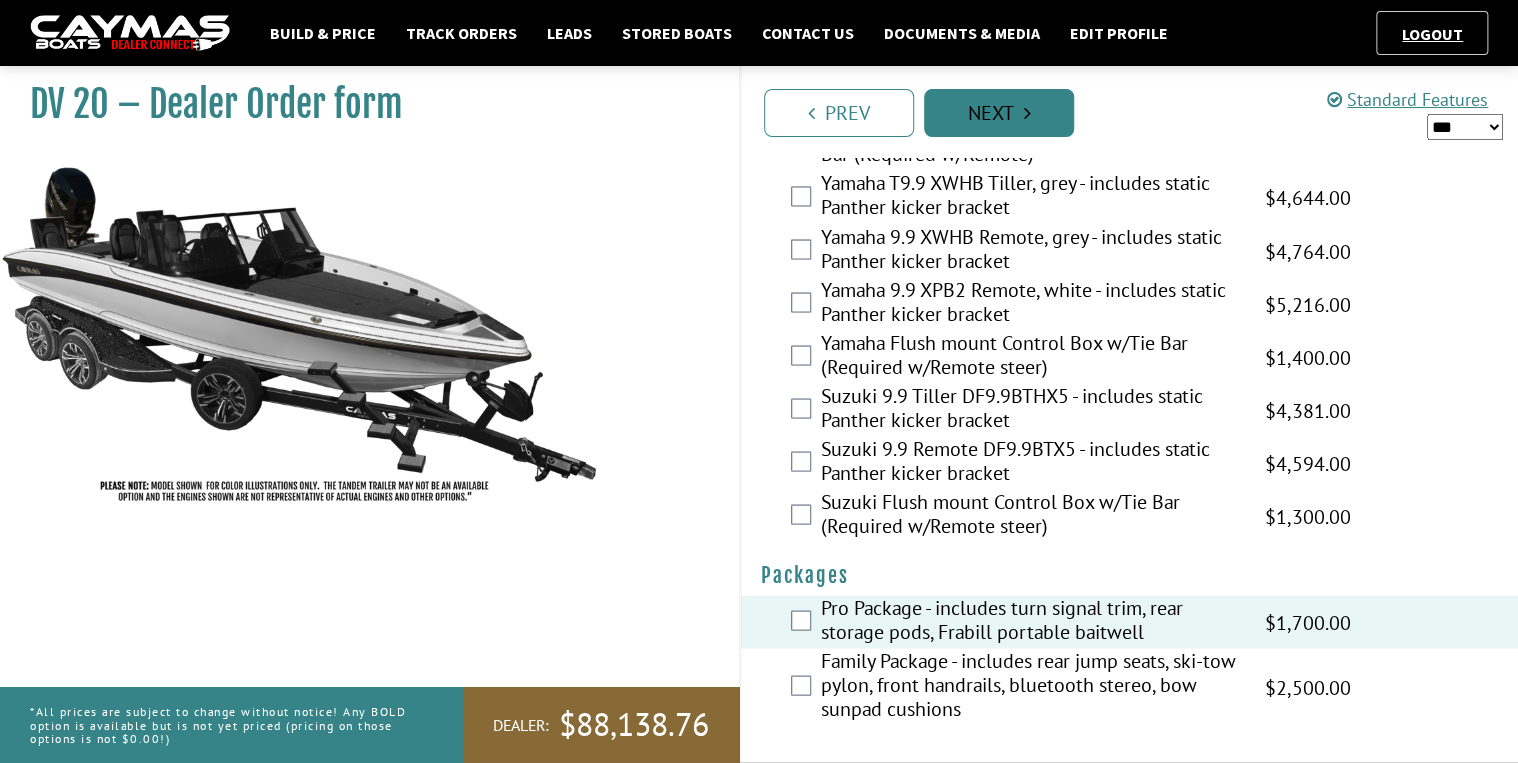 click on "Next" at bounding box center (999, 113) 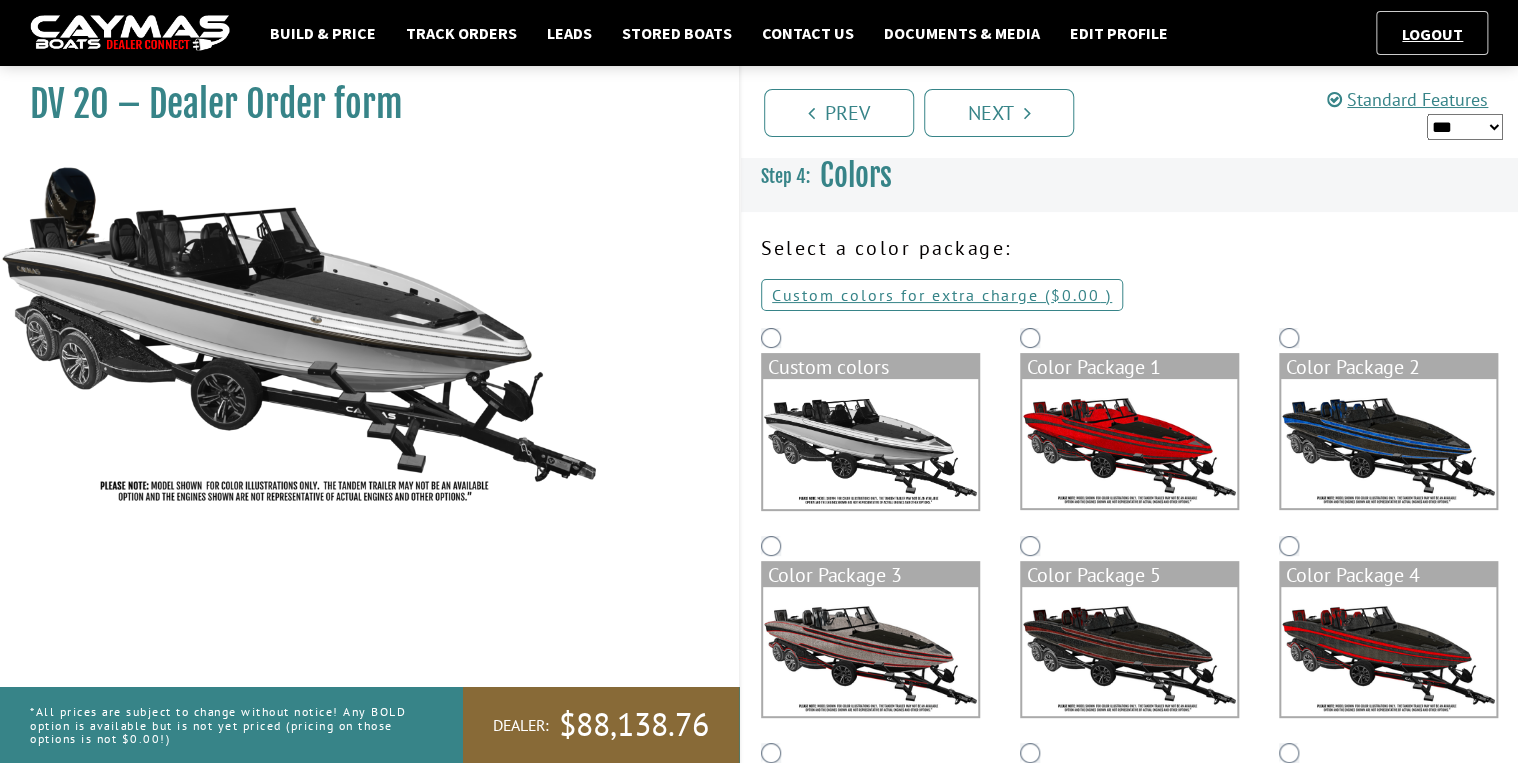 scroll, scrollTop: 0, scrollLeft: 0, axis: both 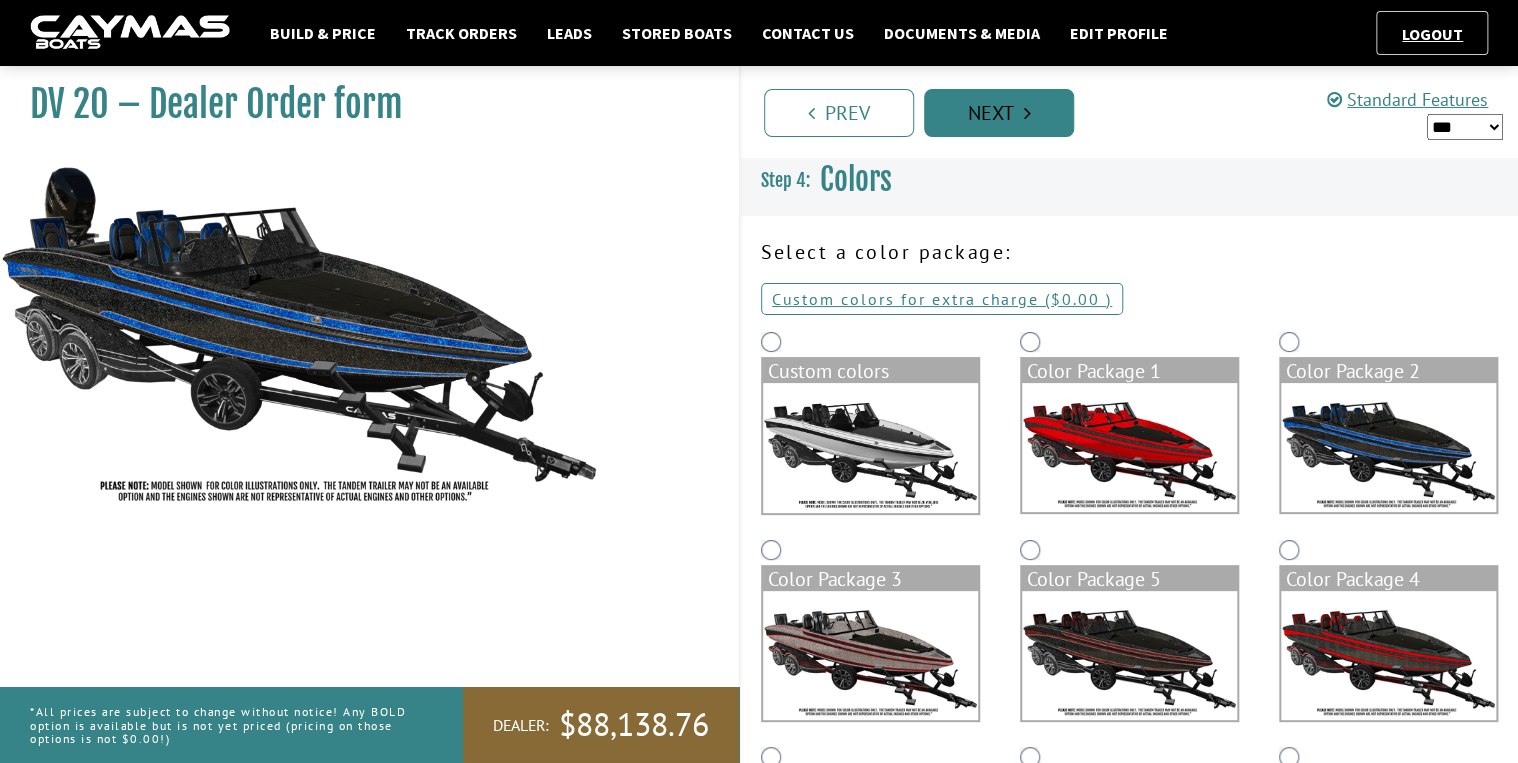 click on "Next" at bounding box center [999, 113] 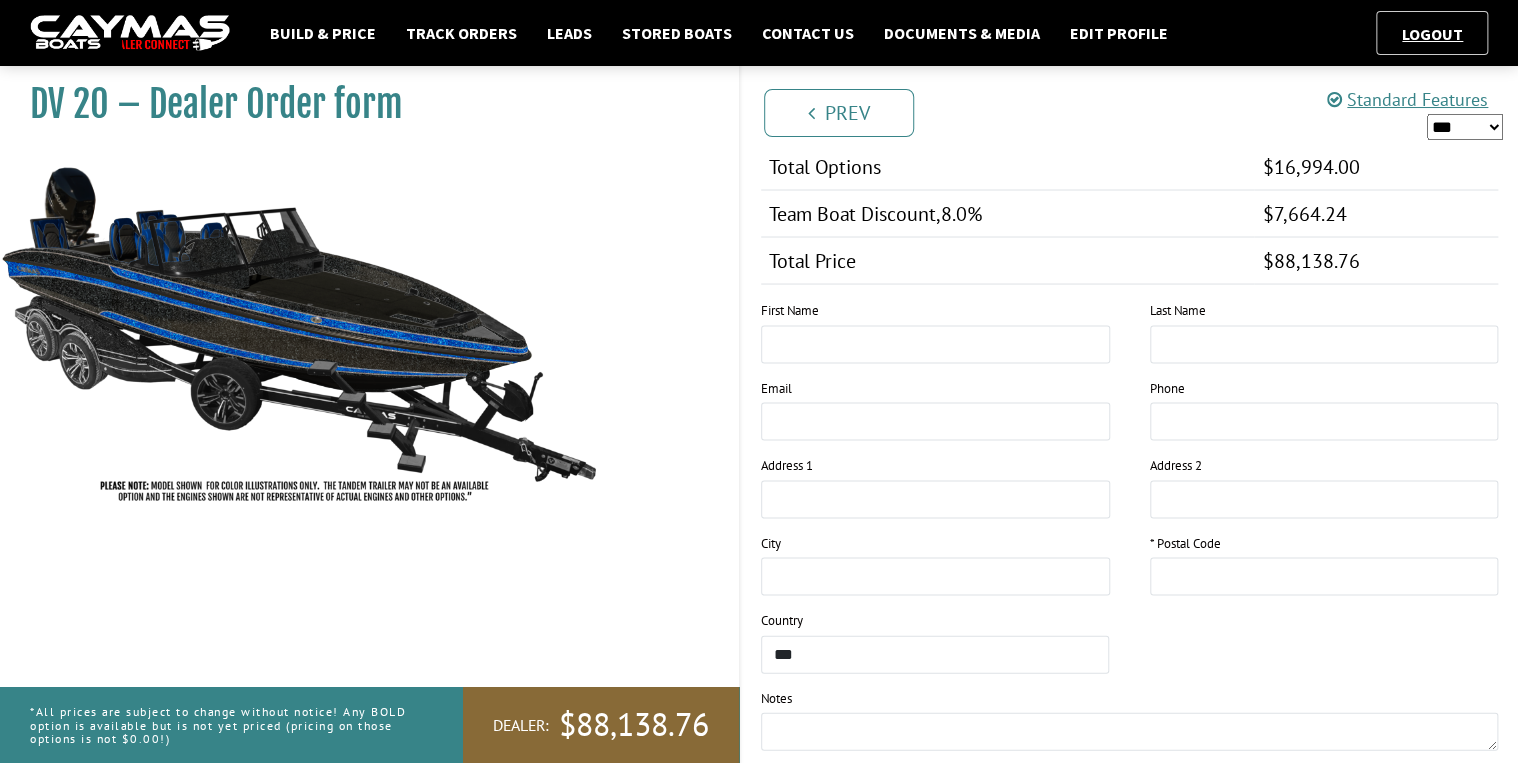 scroll, scrollTop: 1760, scrollLeft: 0, axis: vertical 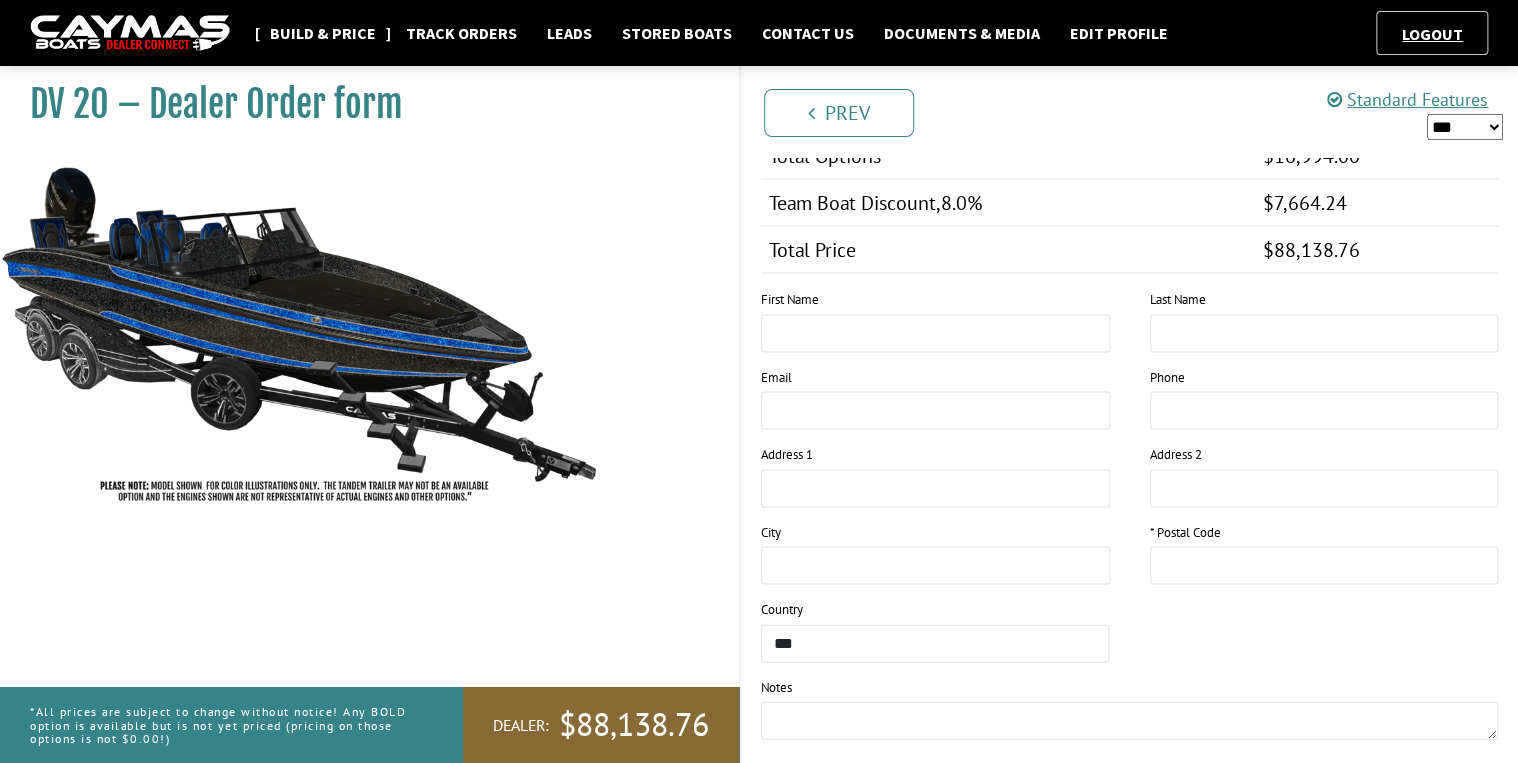 click on "Build & Price" at bounding box center [323, 33] 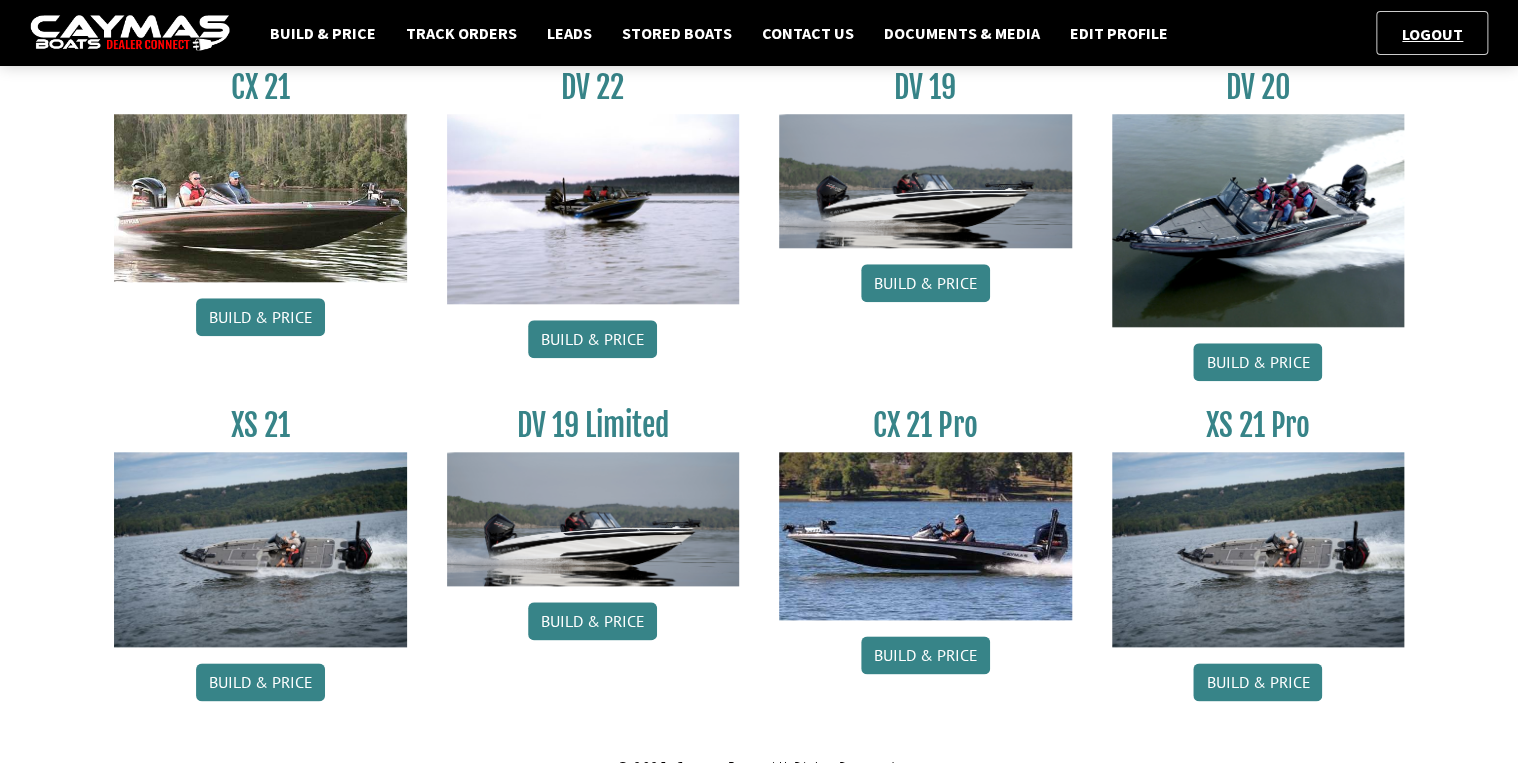 scroll, scrollTop: 836, scrollLeft: 0, axis: vertical 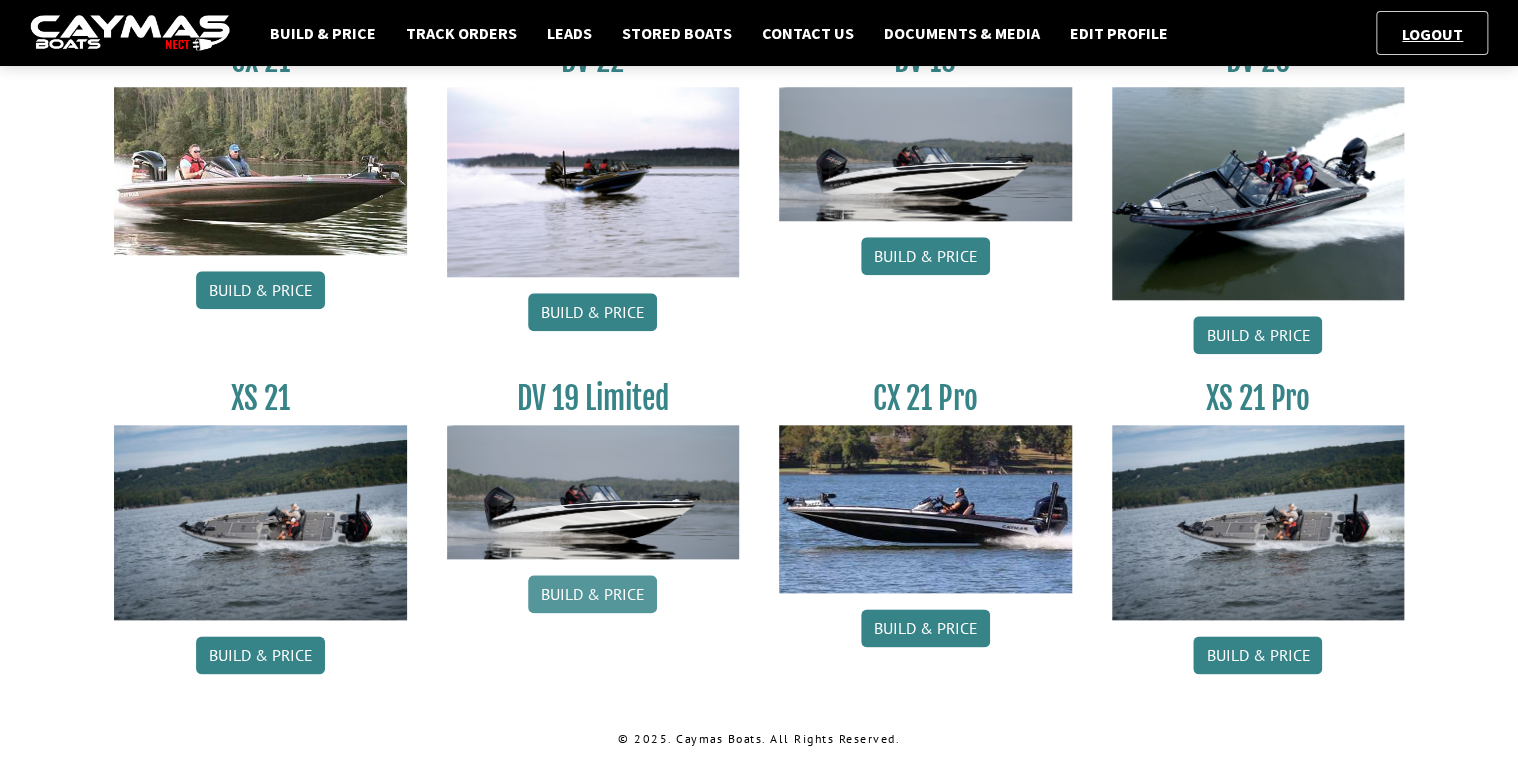 click on "Build & Price" at bounding box center (592, 594) 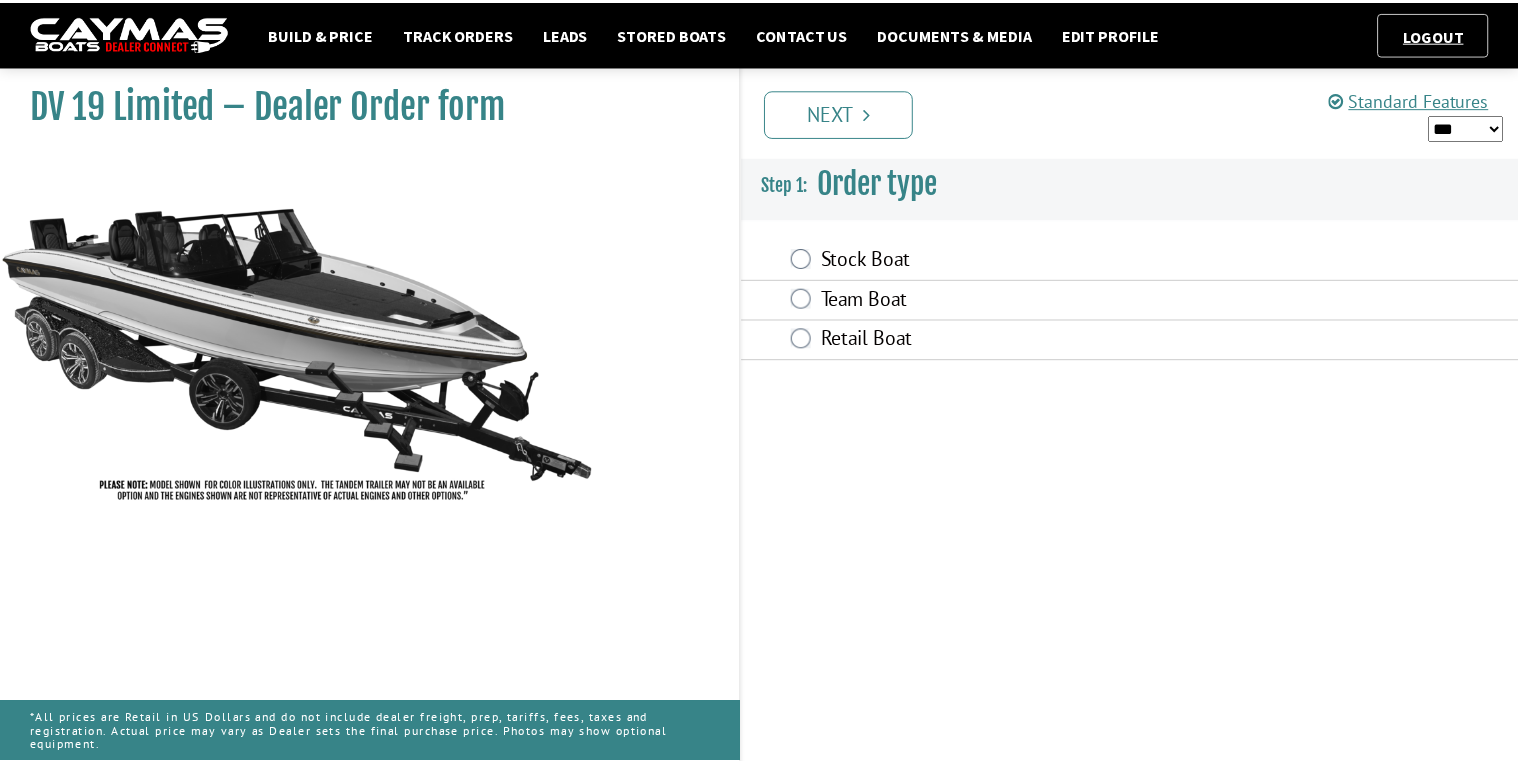 scroll, scrollTop: 0, scrollLeft: 0, axis: both 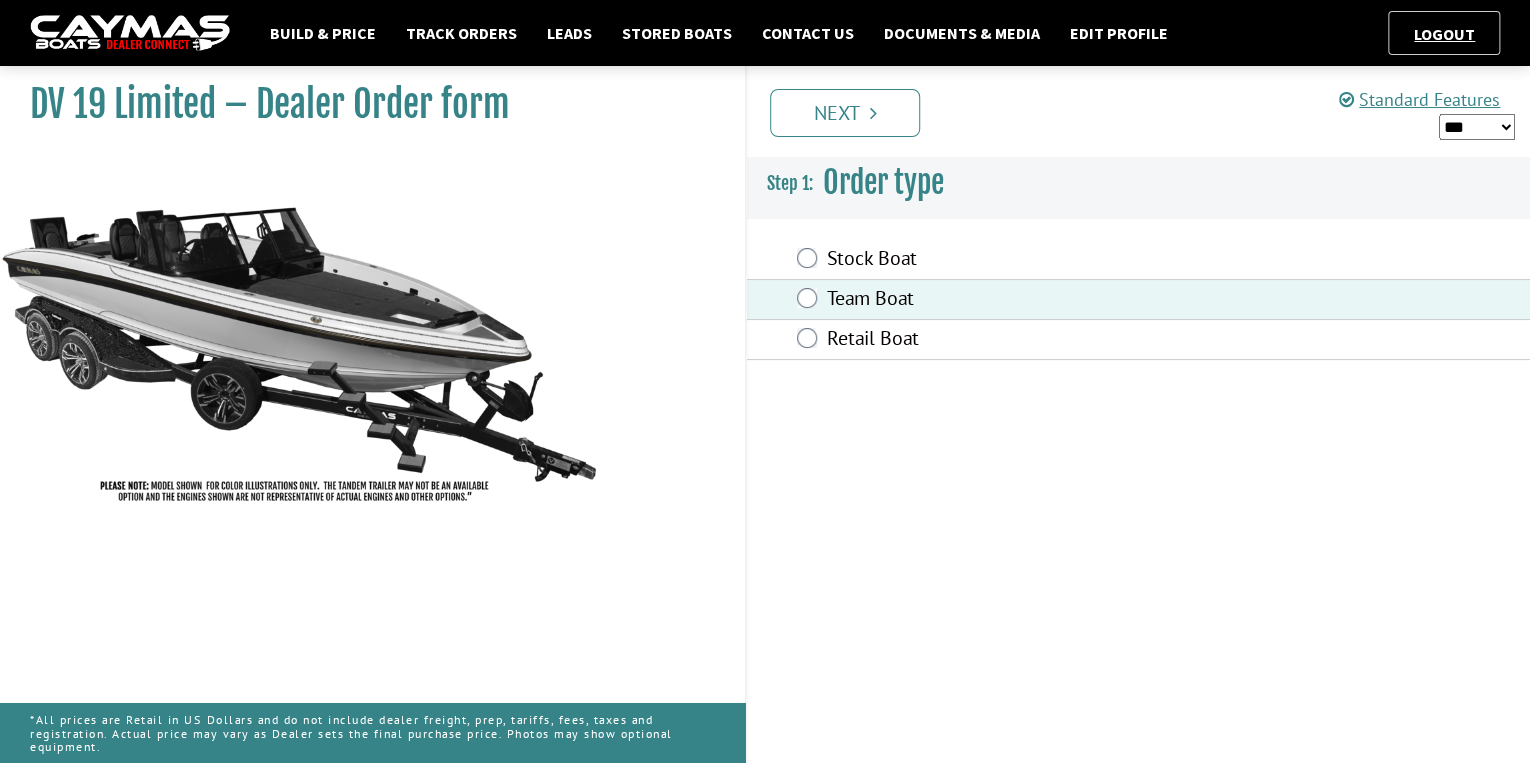 click on "Next" at bounding box center (845, 113) 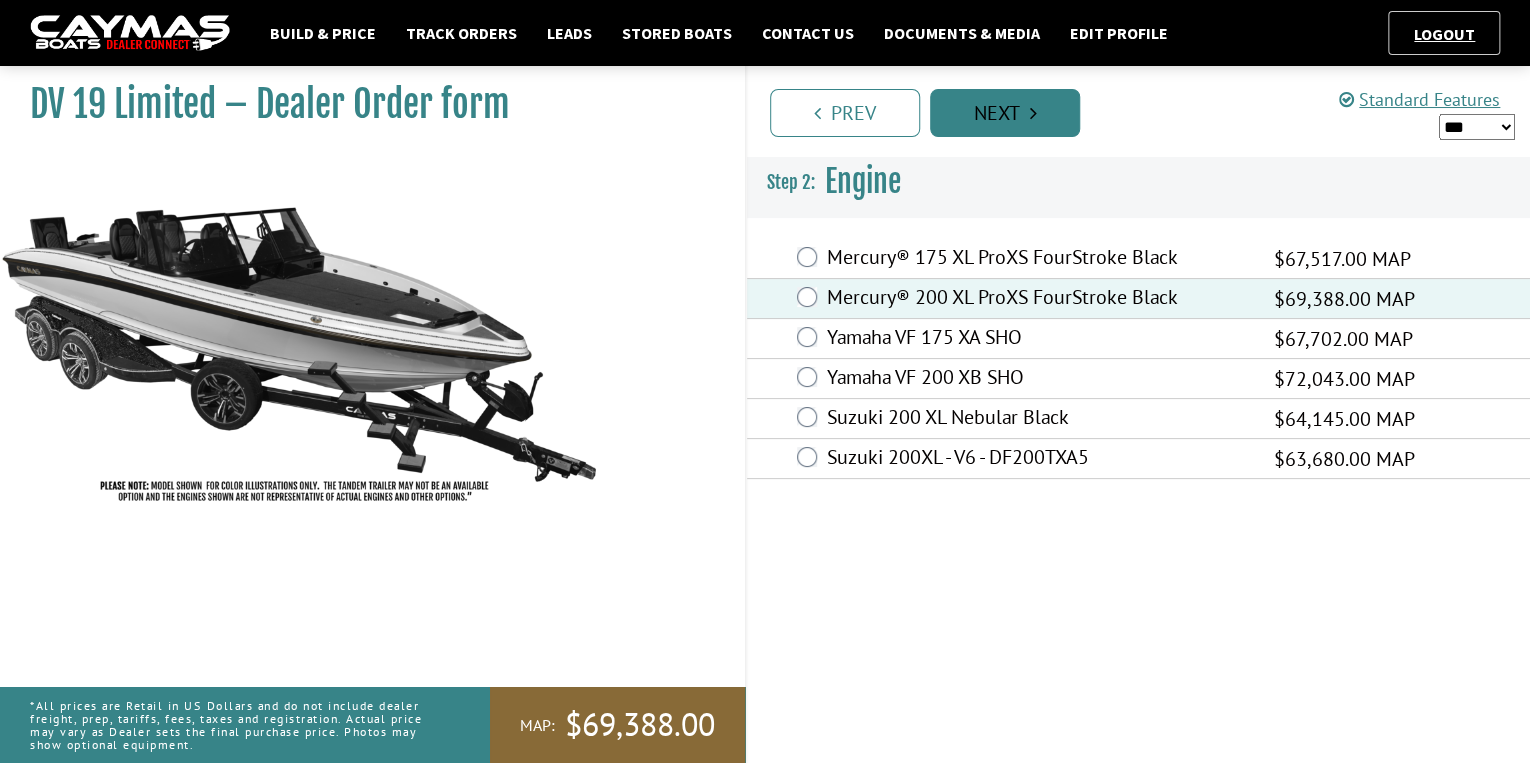 click on "Next" at bounding box center (1005, 113) 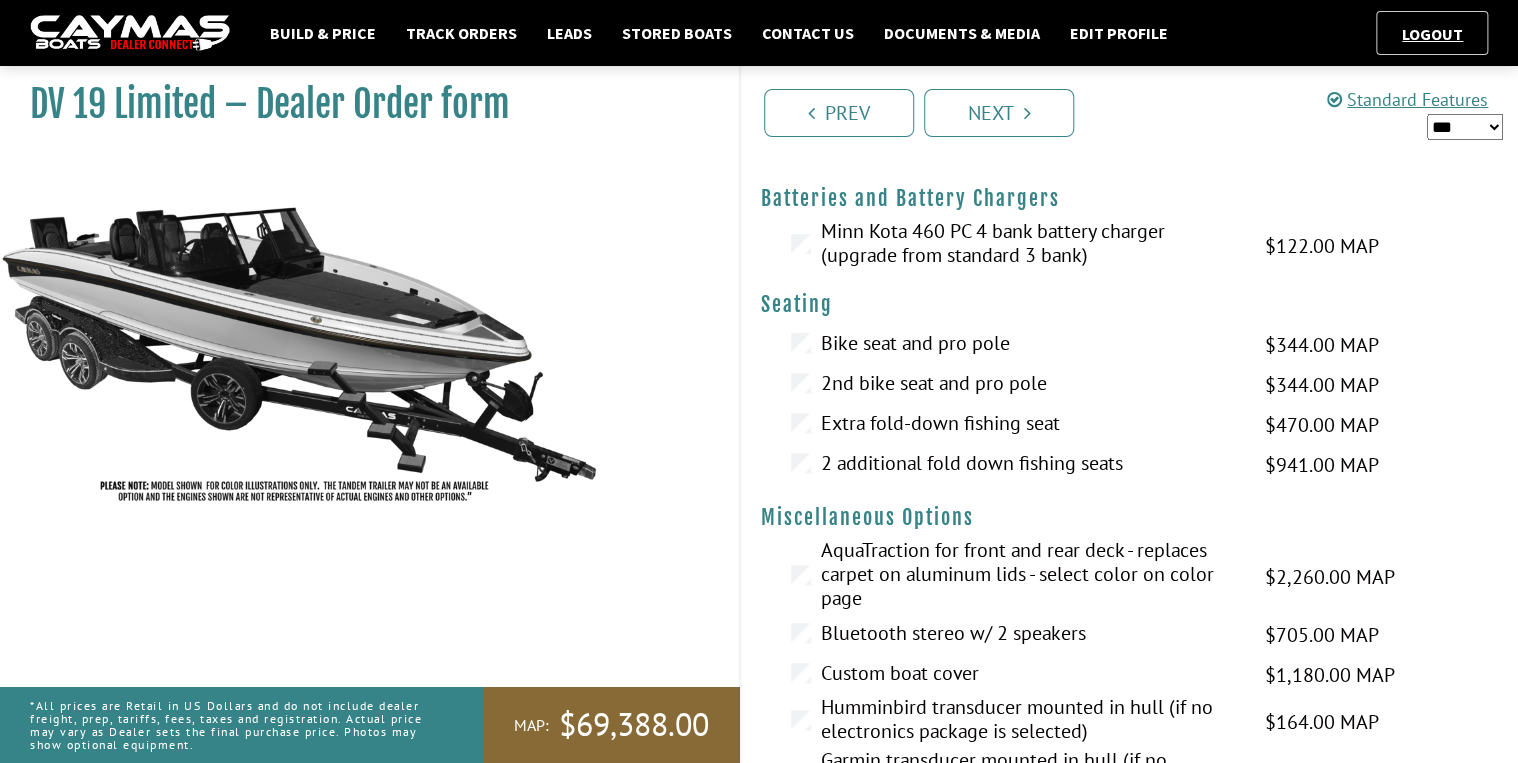 scroll, scrollTop: 0, scrollLeft: 0, axis: both 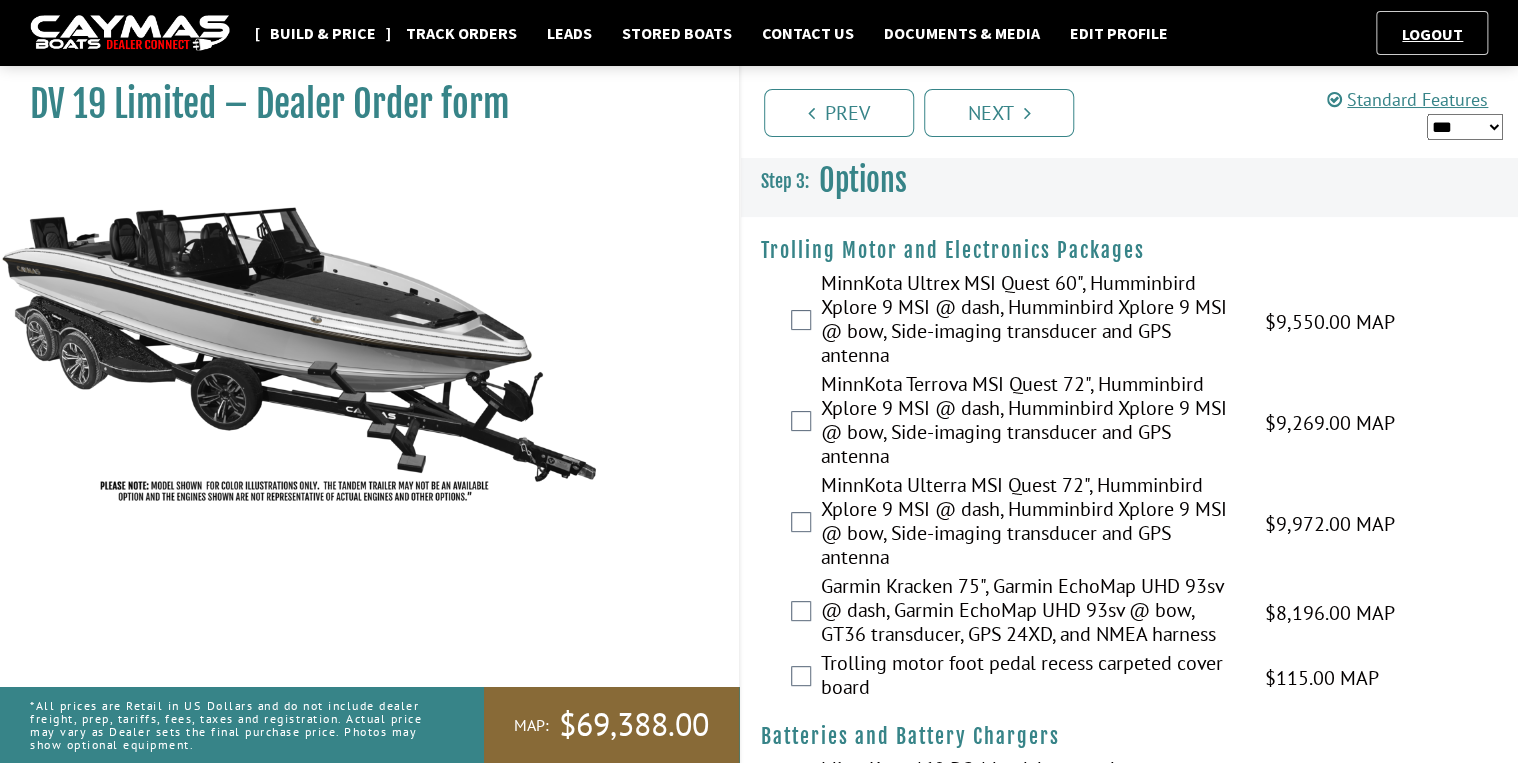 click on "Build & Price" at bounding box center (323, 33) 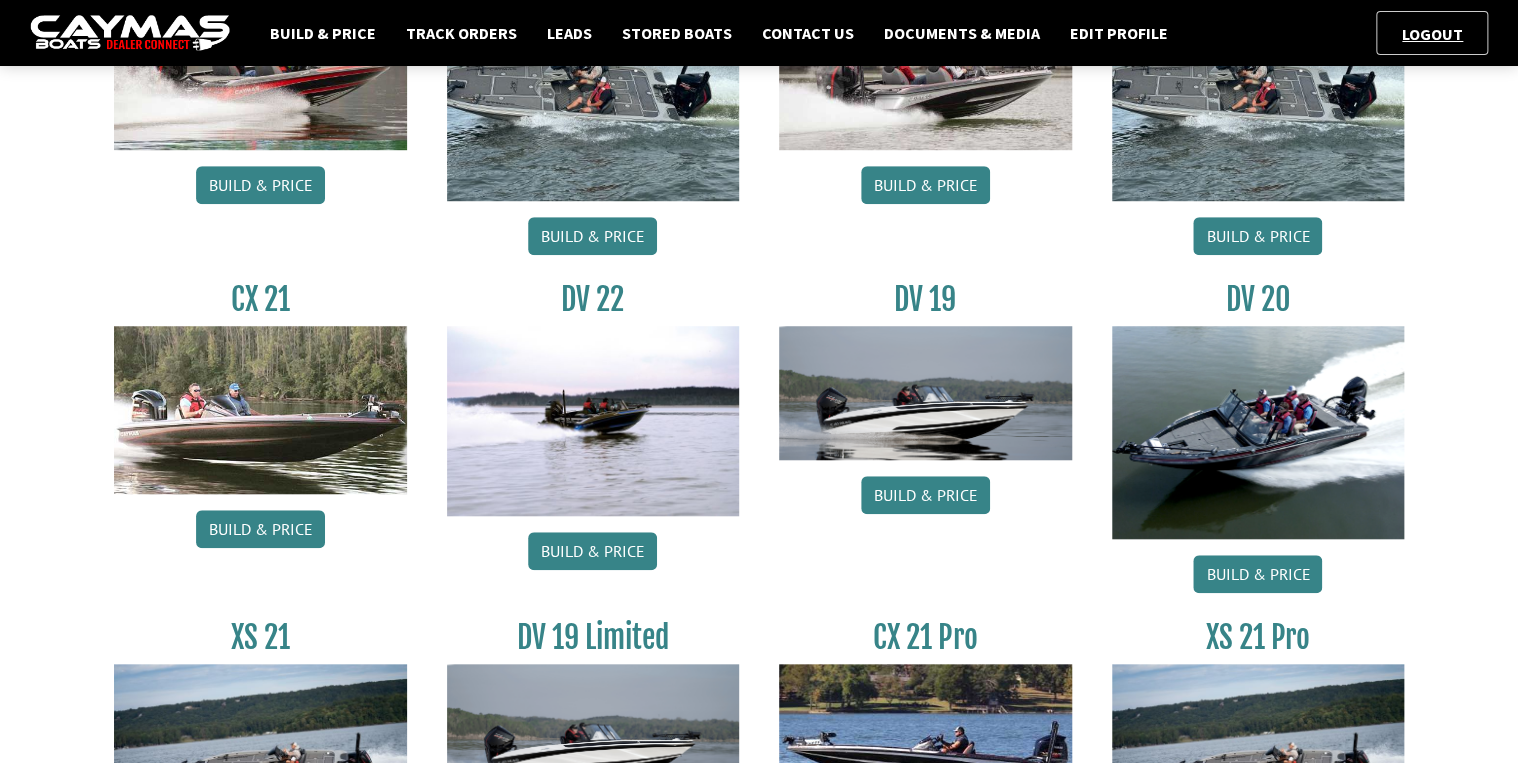 scroll, scrollTop: 596, scrollLeft: 0, axis: vertical 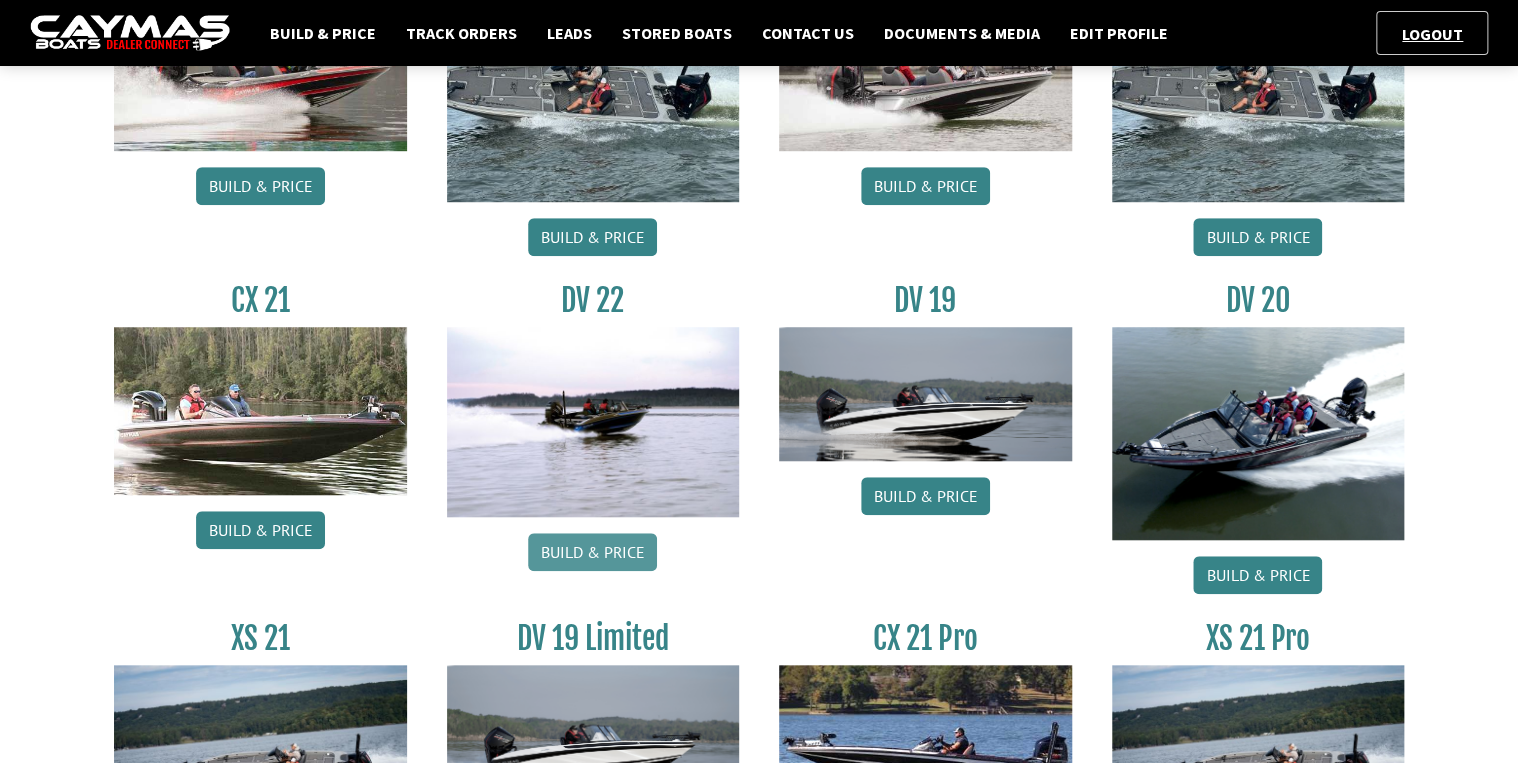 click on "Build & Price" at bounding box center (592, 552) 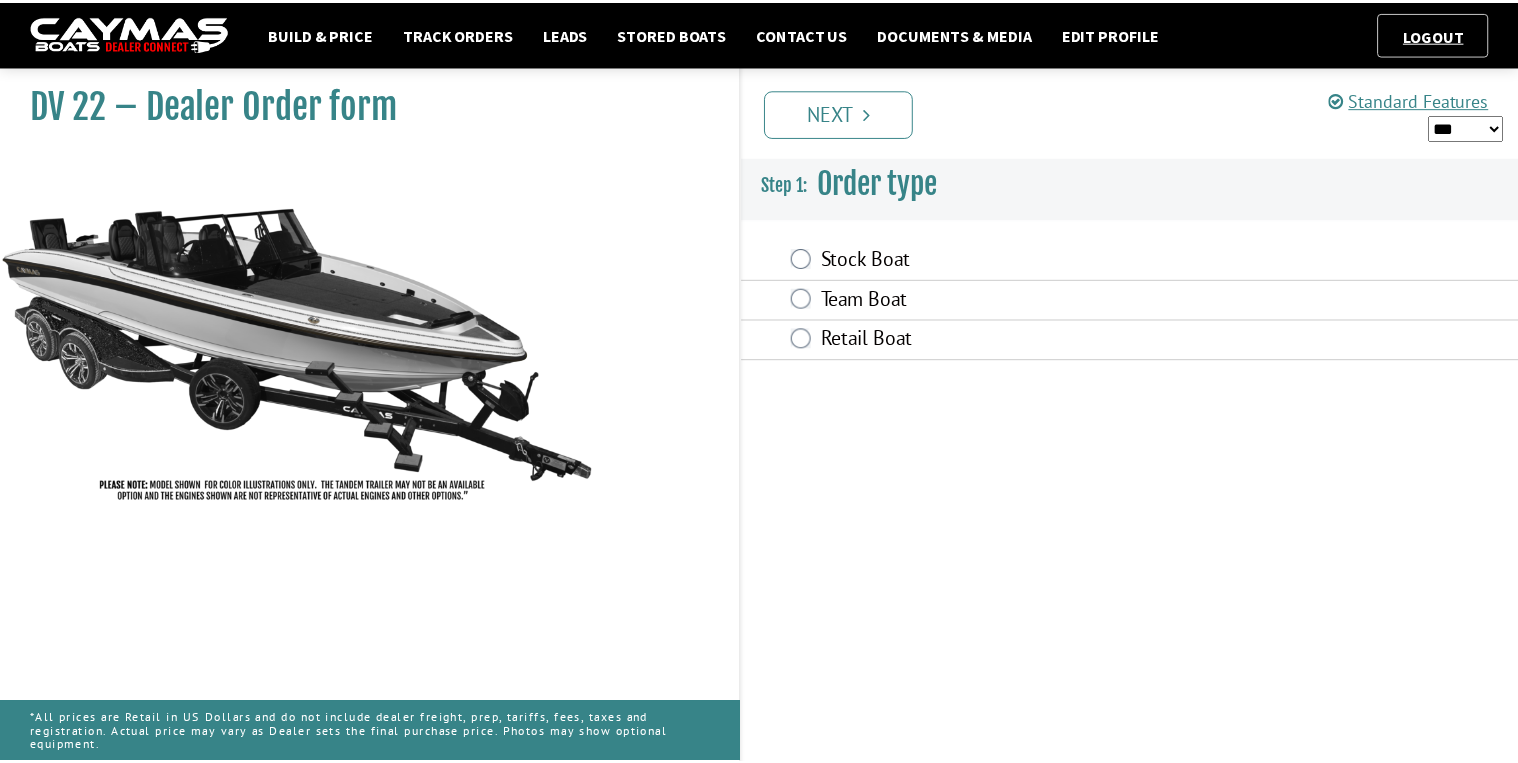 scroll, scrollTop: 0, scrollLeft: 0, axis: both 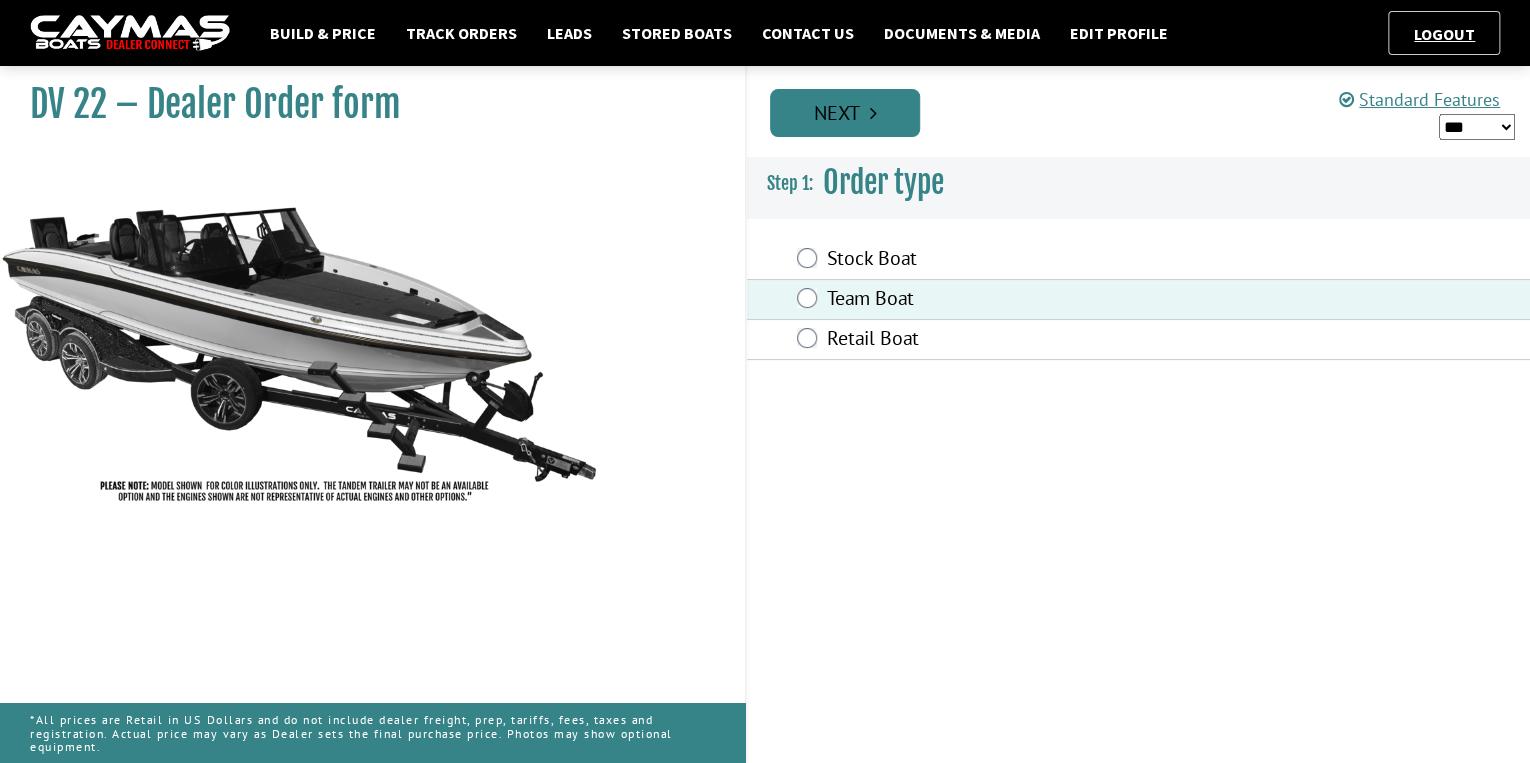 click on "Next" at bounding box center [845, 113] 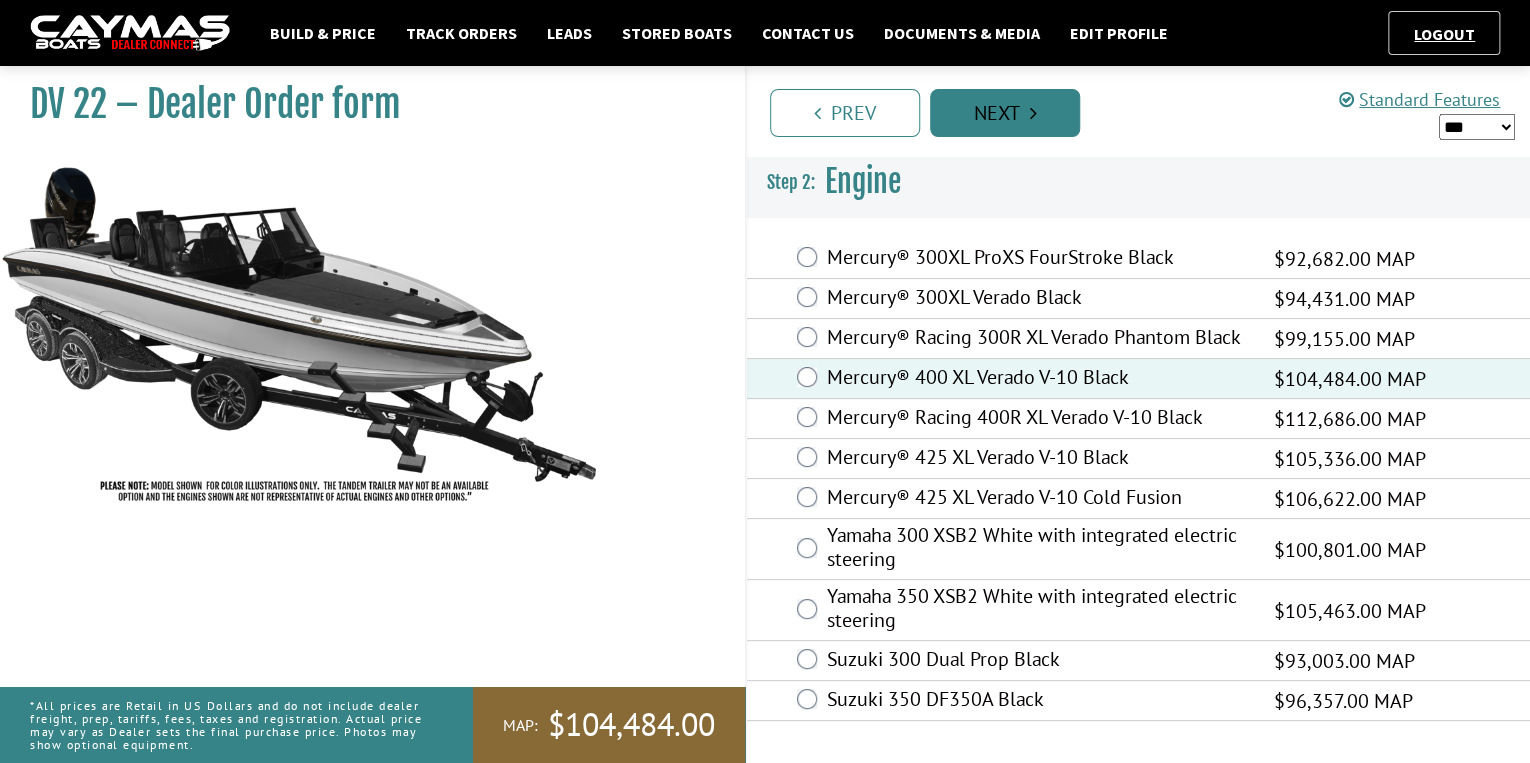 click on "Next" at bounding box center (1005, 113) 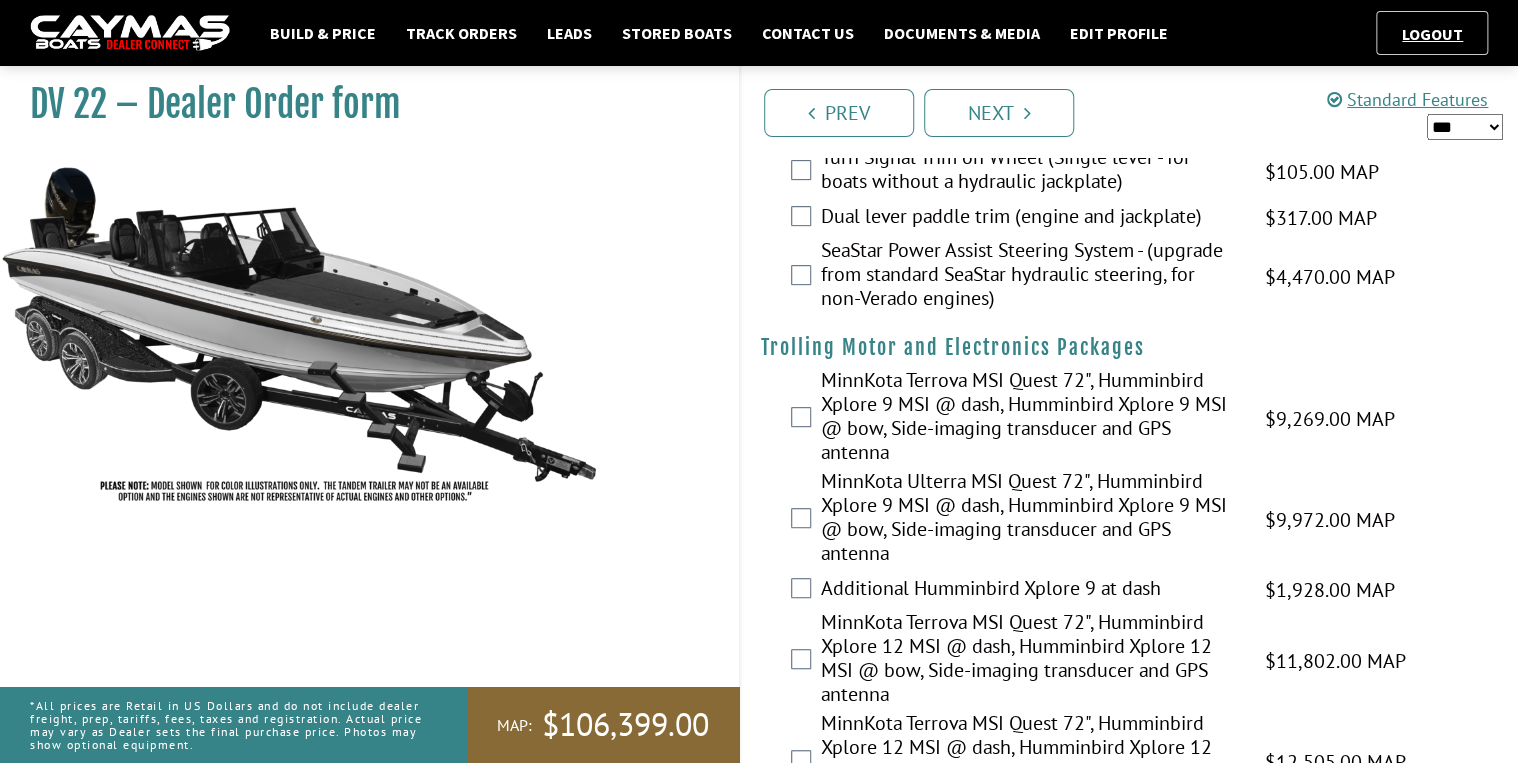 scroll, scrollTop: 320, scrollLeft: 0, axis: vertical 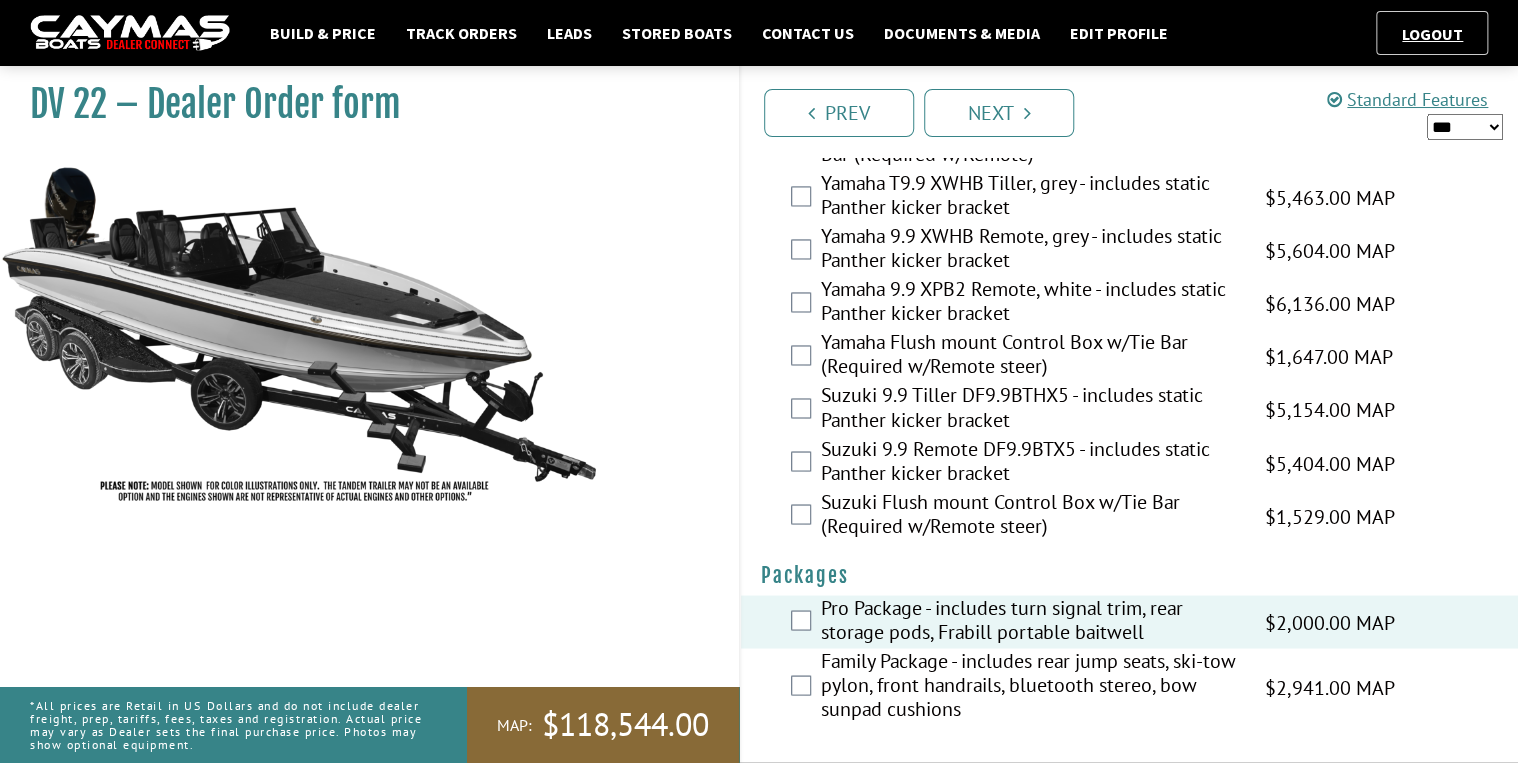 click on "***
******
******" at bounding box center [1465, 127] 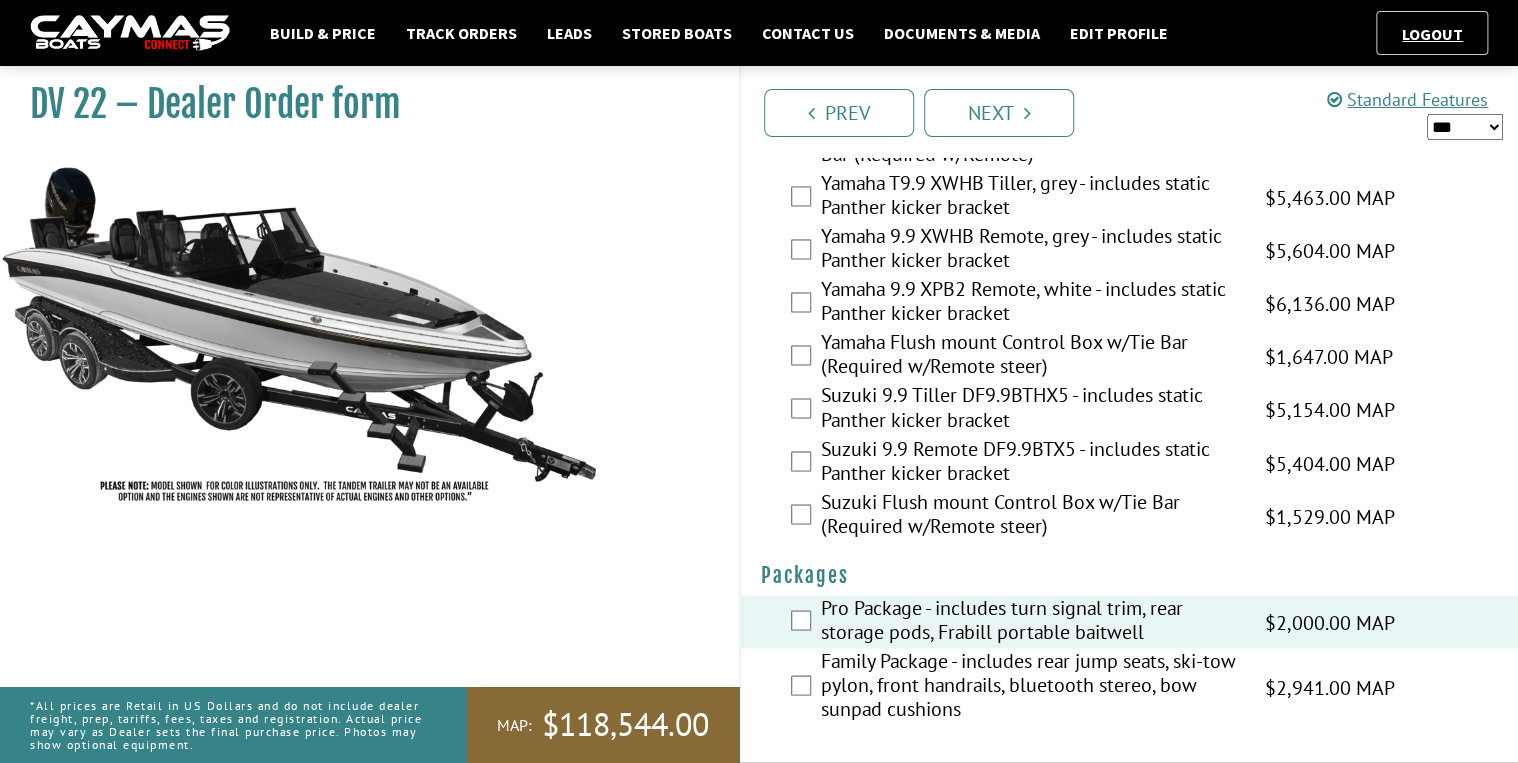 click on "***
******
******" at bounding box center (1465, 127) 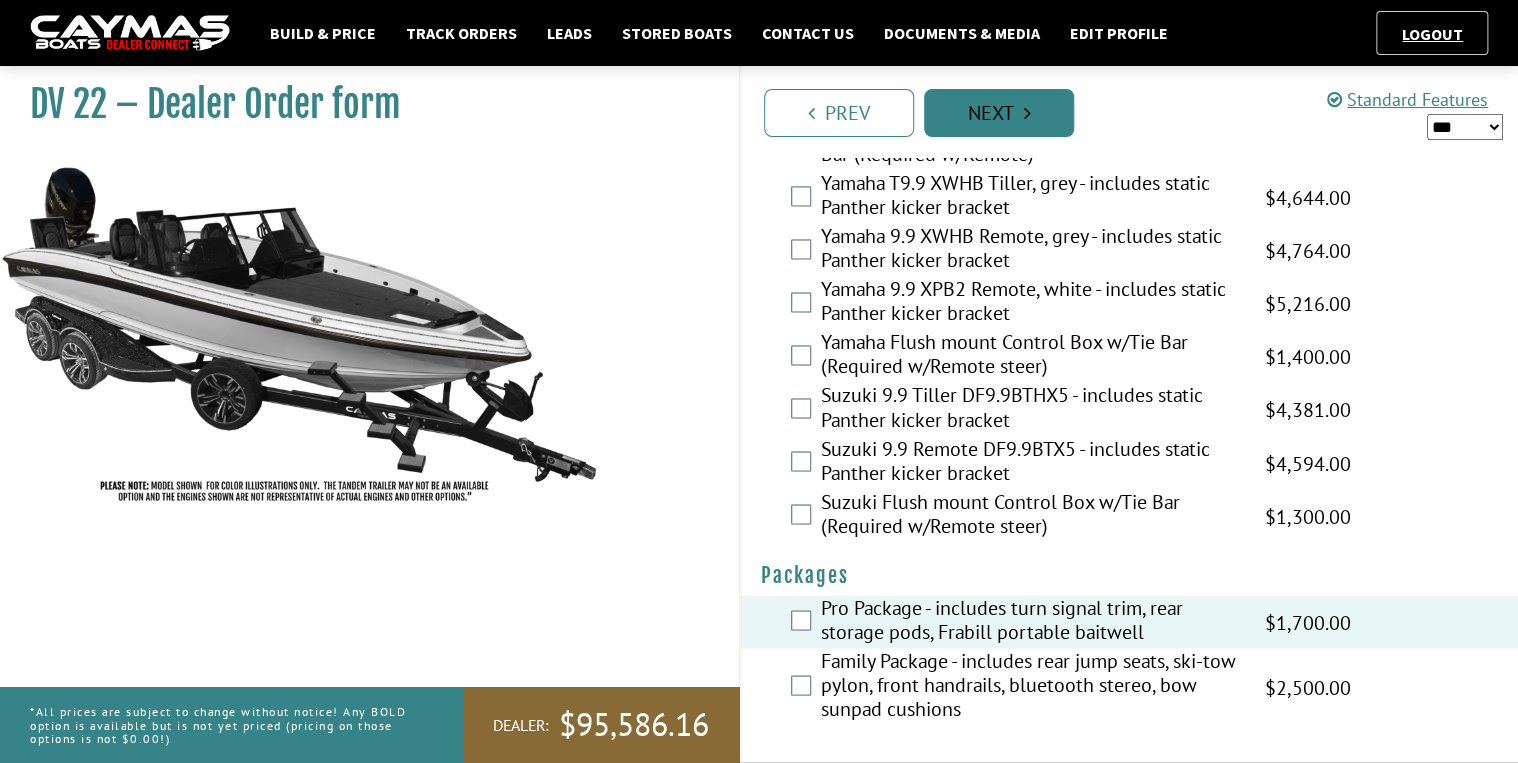 click on "Next" at bounding box center (999, 113) 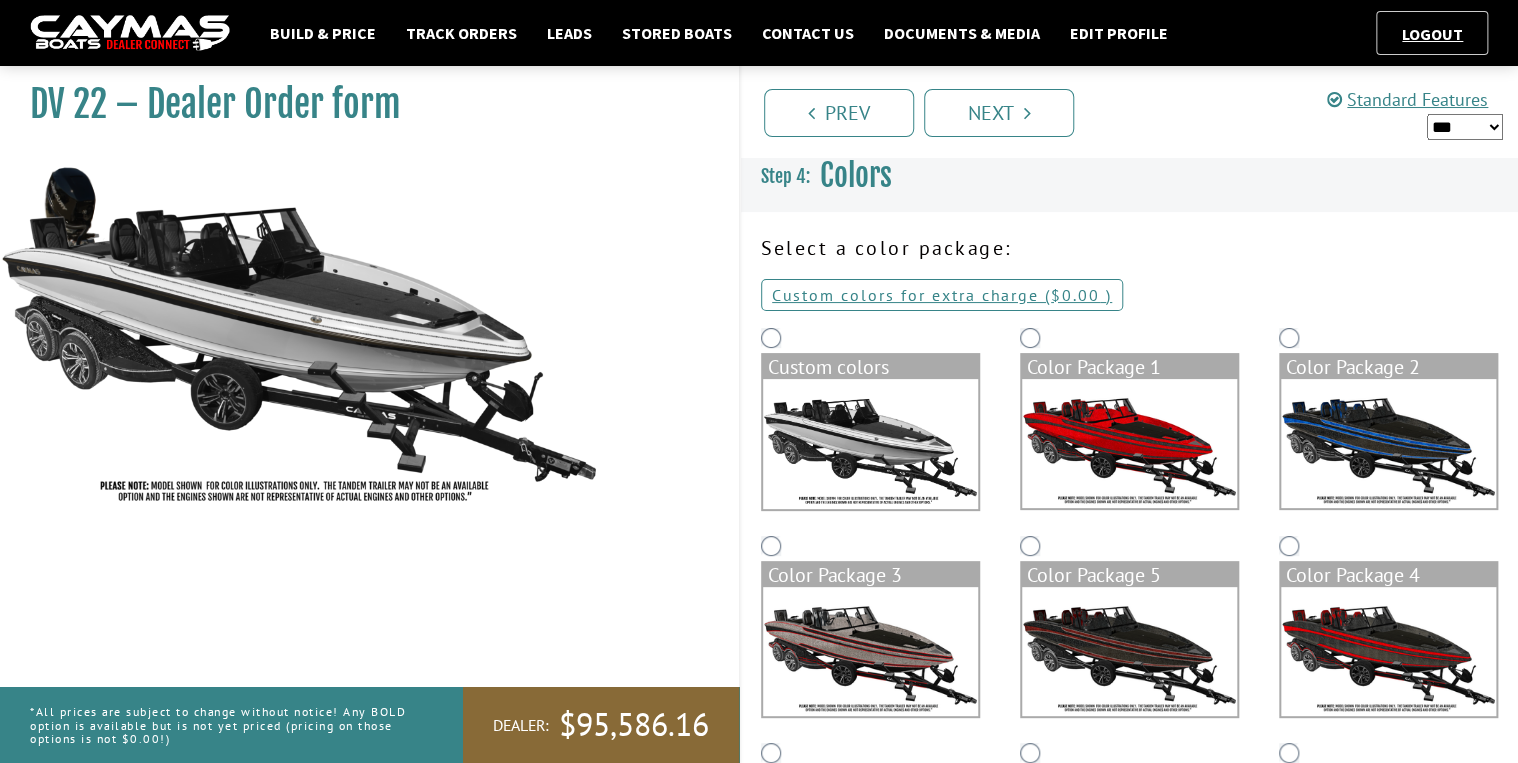 scroll, scrollTop: 0, scrollLeft: 0, axis: both 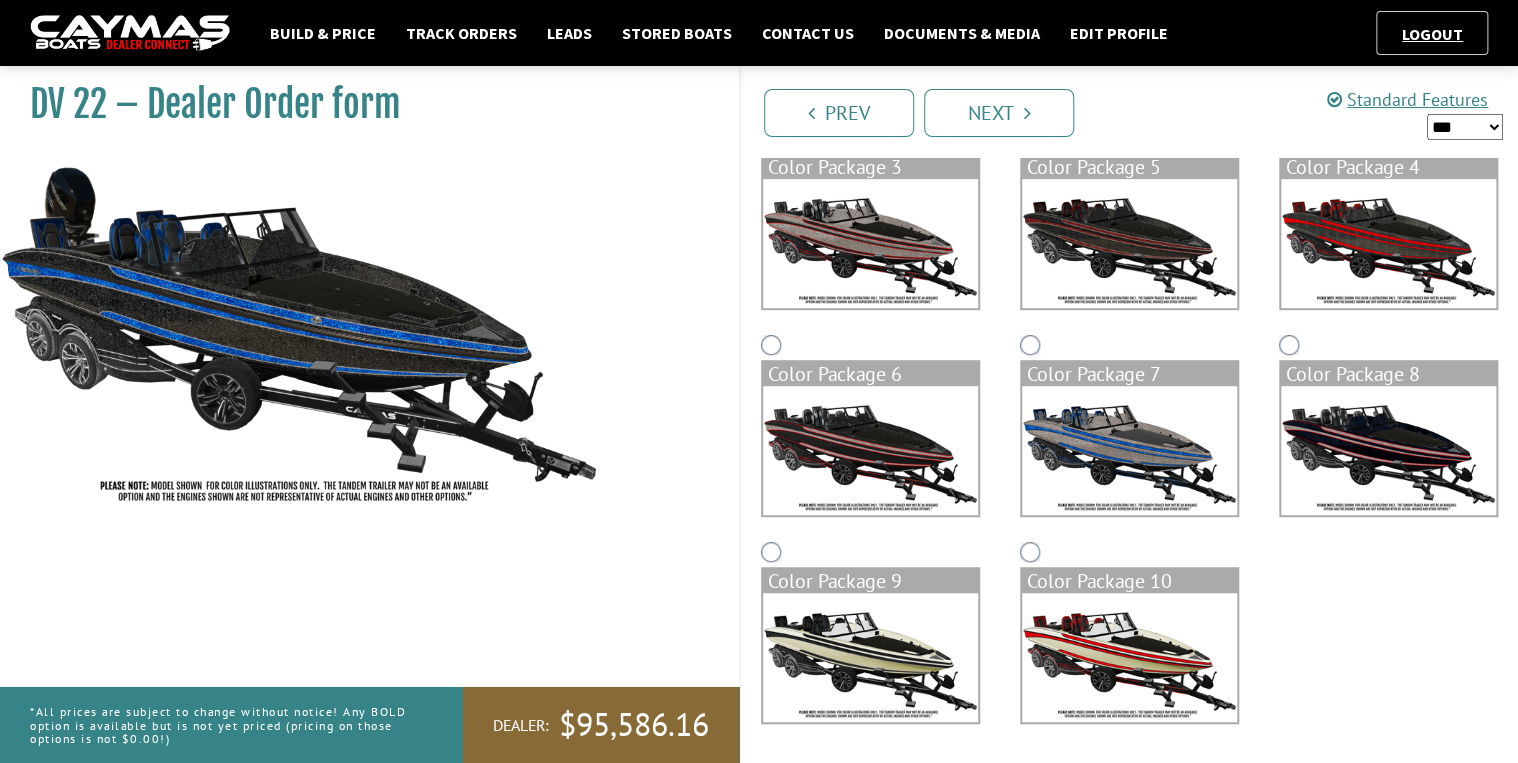 click on "Next" at bounding box center [999, 113] 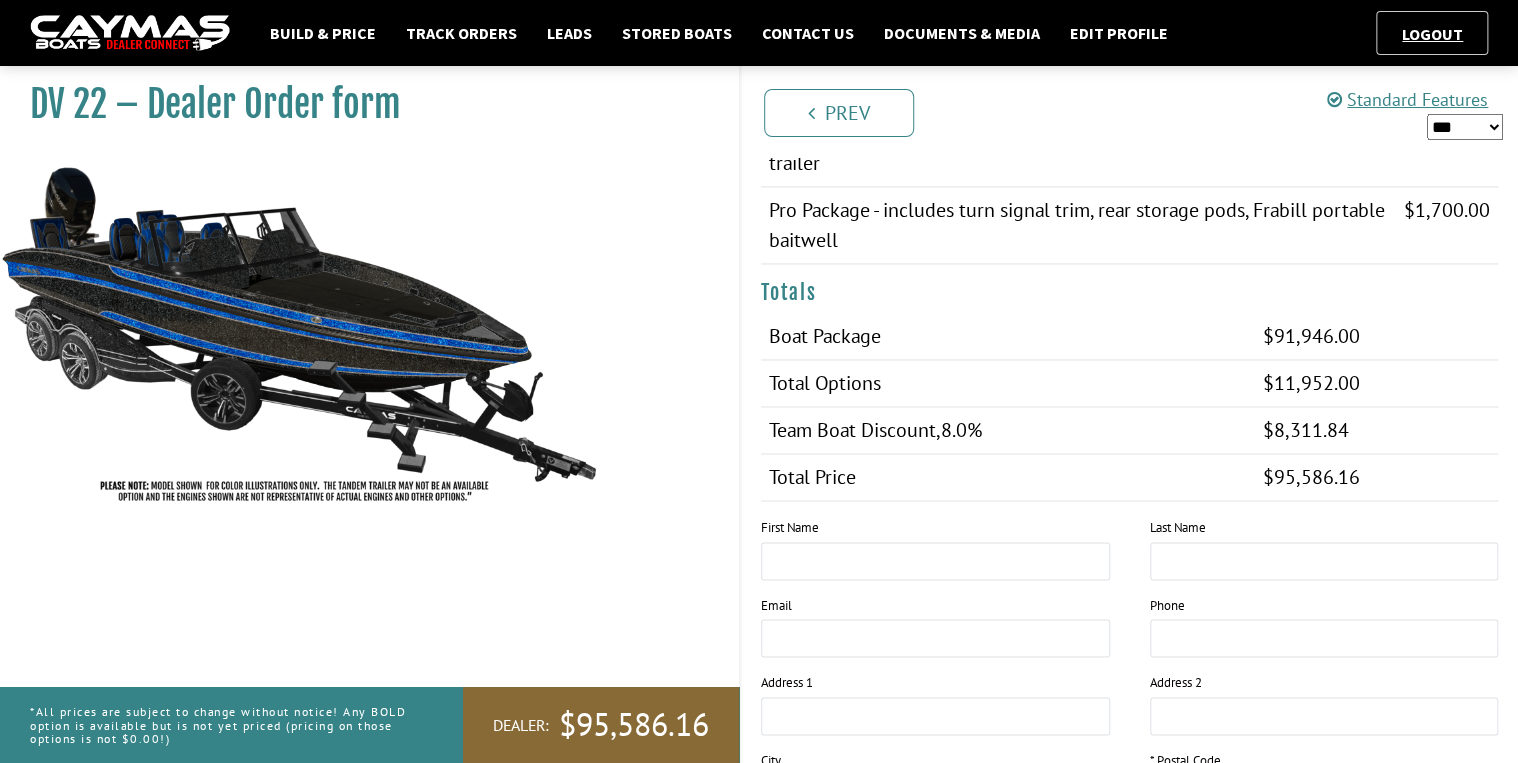 scroll, scrollTop: 1600, scrollLeft: 0, axis: vertical 